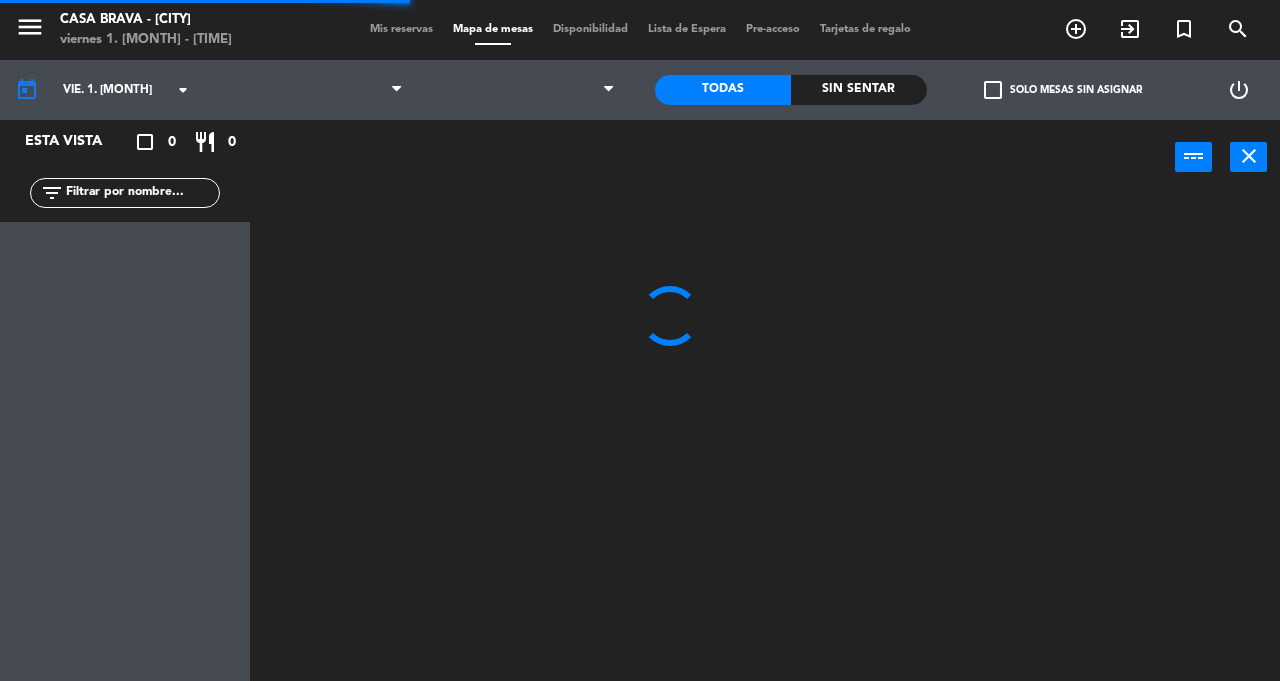 scroll, scrollTop: 0, scrollLeft: 0, axis: both 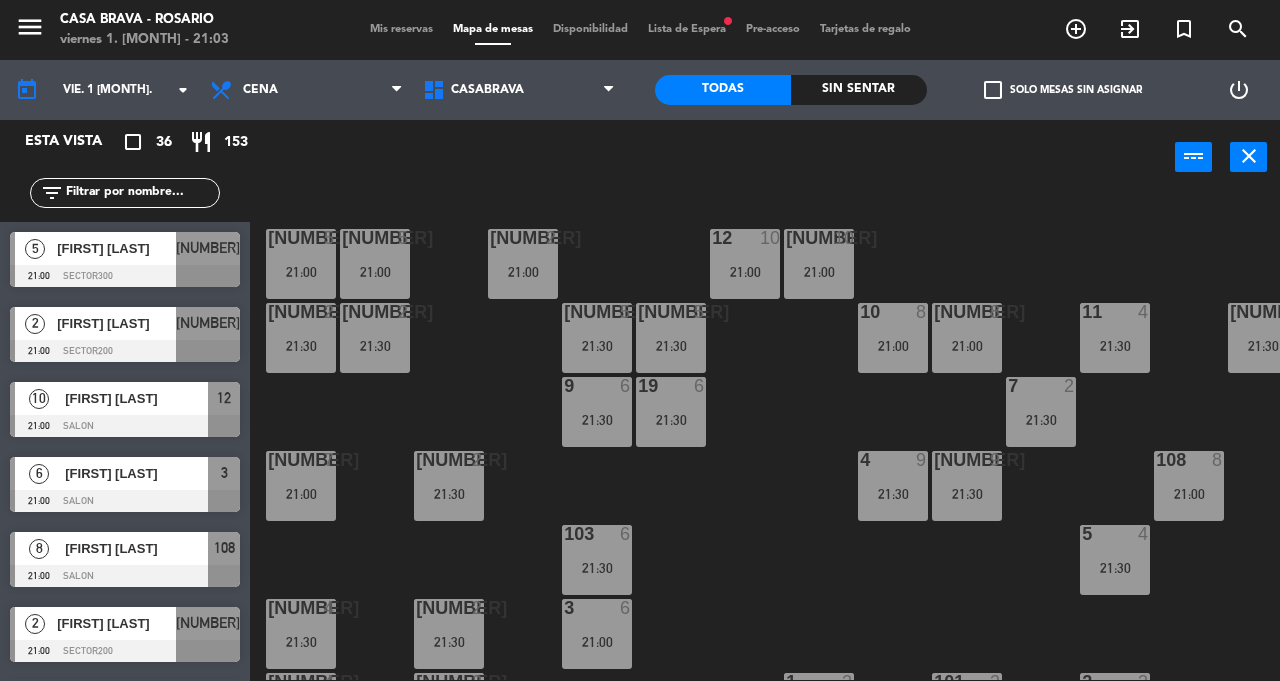 click on "[FIRST] [LAST]" at bounding box center [135, 398] 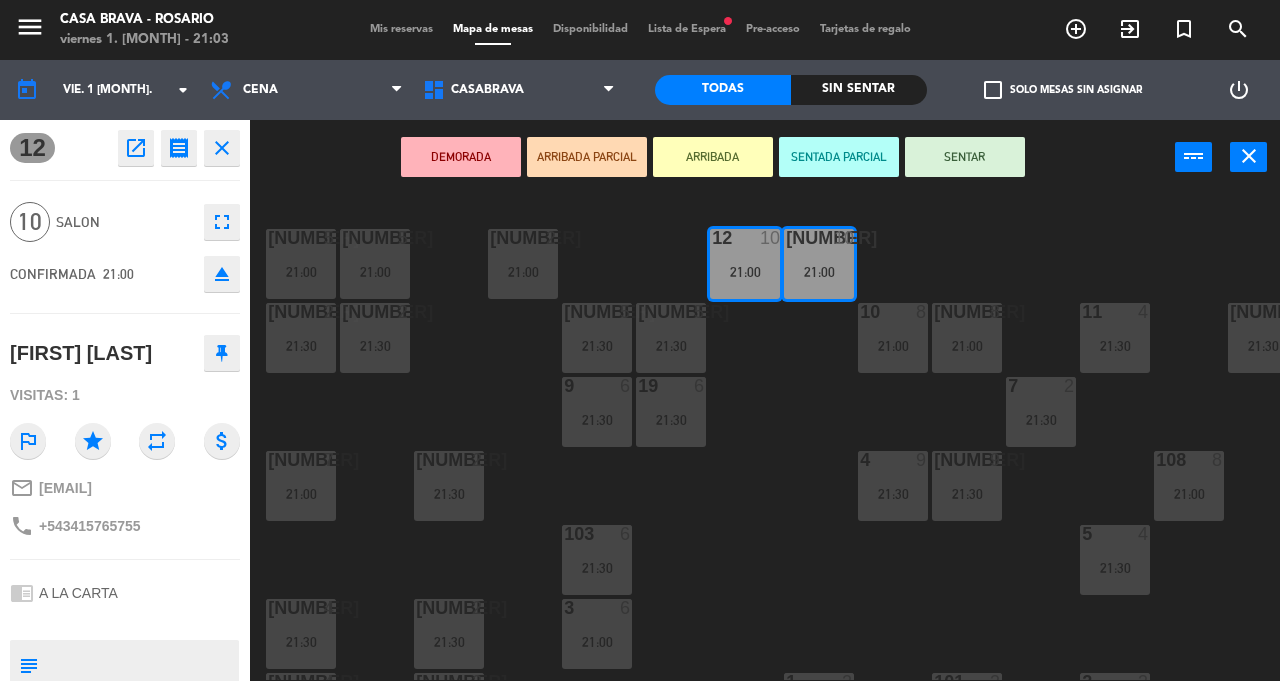 click on "SENTAR" at bounding box center (965, 157) 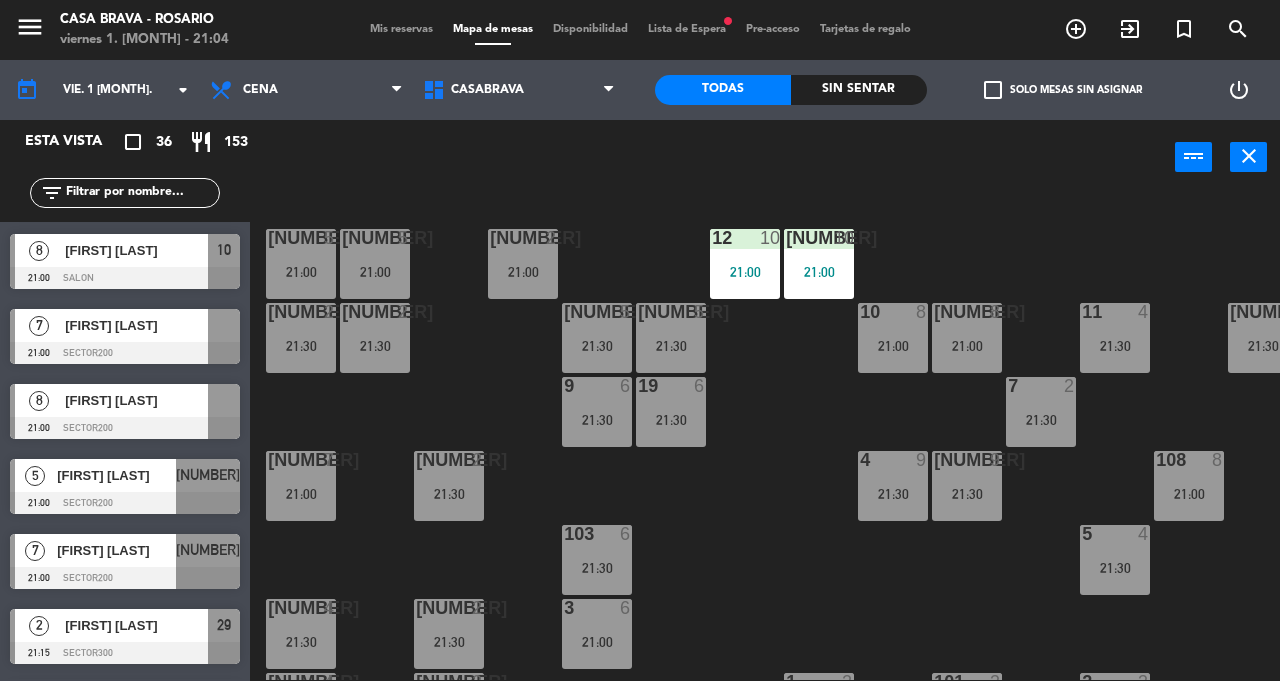 scroll, scrollTop: 446, scrollLeft: 0, axis: vertical 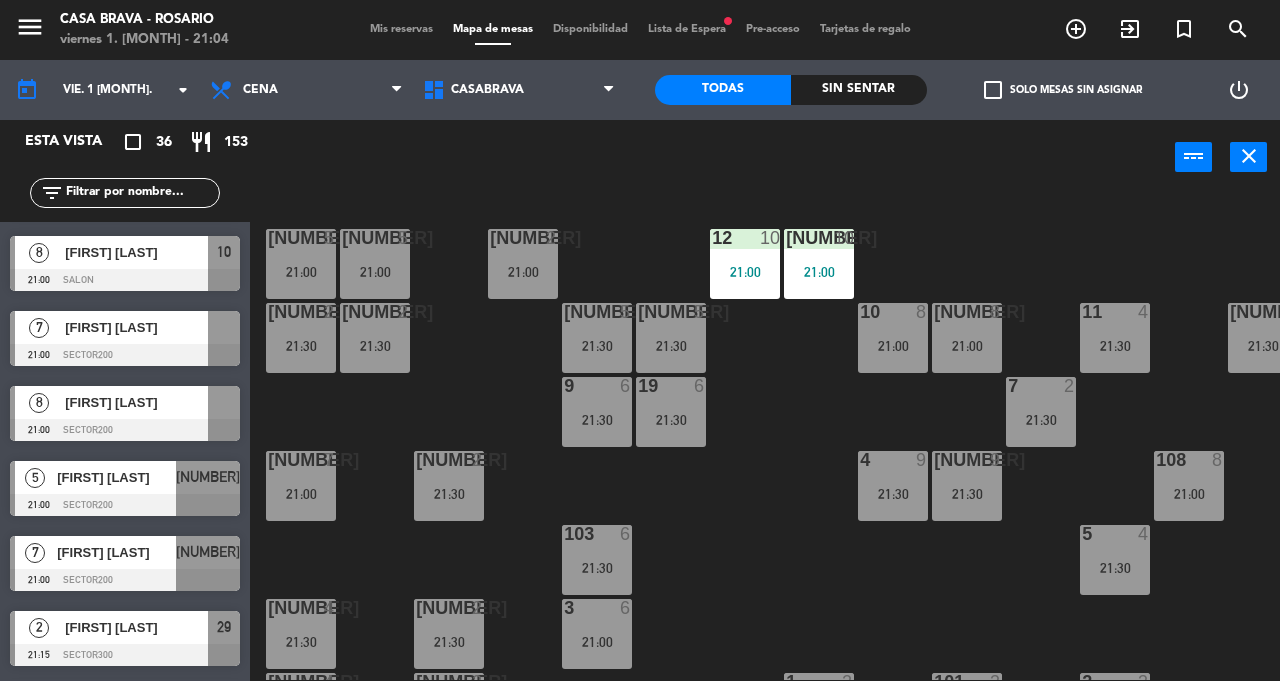 click on "[FIRST] [LAST]" at bounding box center [135, 327] 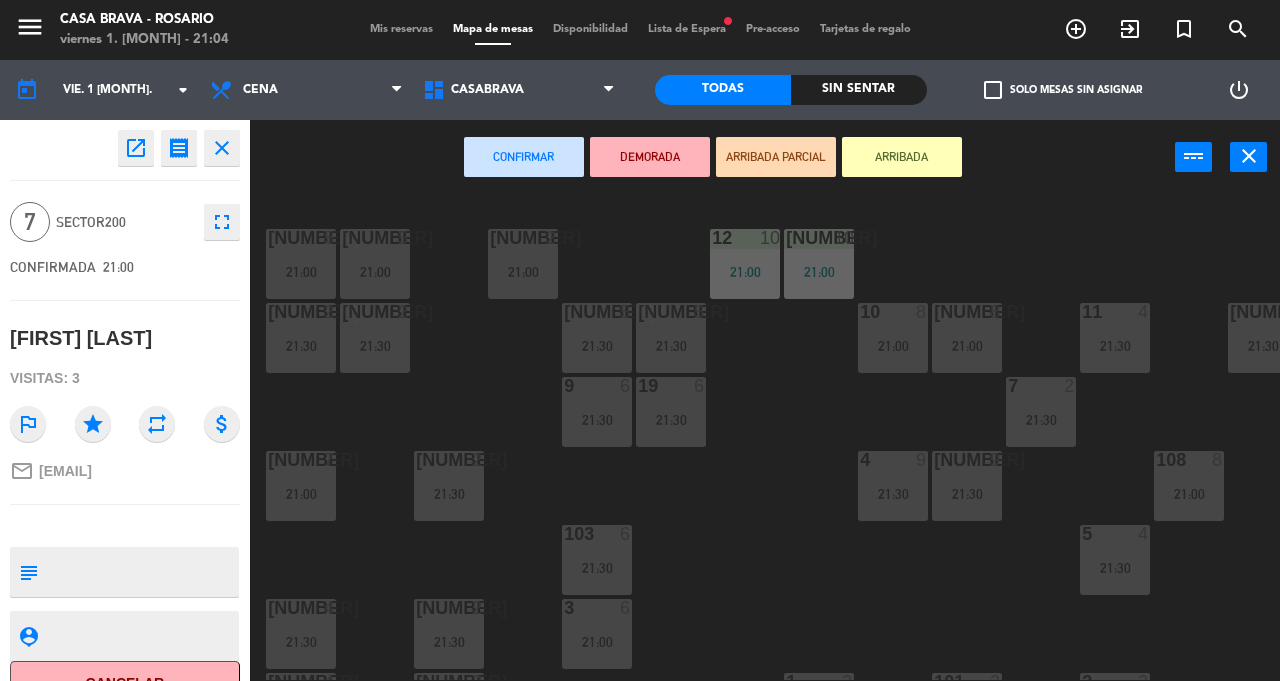 click on "[NUMBER]  5   21:00  [NUMBER]  2   21:00  [NUMBER]  5   21:00  12  10   21:00  121  10   21:00  304  4   21:30  206  2   21:30  216  2   21:30  109  5   21:30  10  8   21:00  1011  8   21:00  11  4   21:30  119  5   21:30  301  5   21:30  305  5   21:00  9  6   21:30  7  2   21:30  19  6   21:30  204  7   21:00  205  2   21:30  4  9   21:30  401  9   21:30  108  8   21:00  29  2   21:15  103  6   21:30  5  4   21:30  211  4   21:30  203  2   21:30  3  6   21:00  30  2   21:30  201  4   21:30  202  2   21:00  1  2   21:30  101  3   21:30  2  3   21:30  506  2   21:30  502  2   21:30  505  2   21:30  501  4   21:30  504  2   21:30  997 lock  10  998 lock  12  999 lock  10" 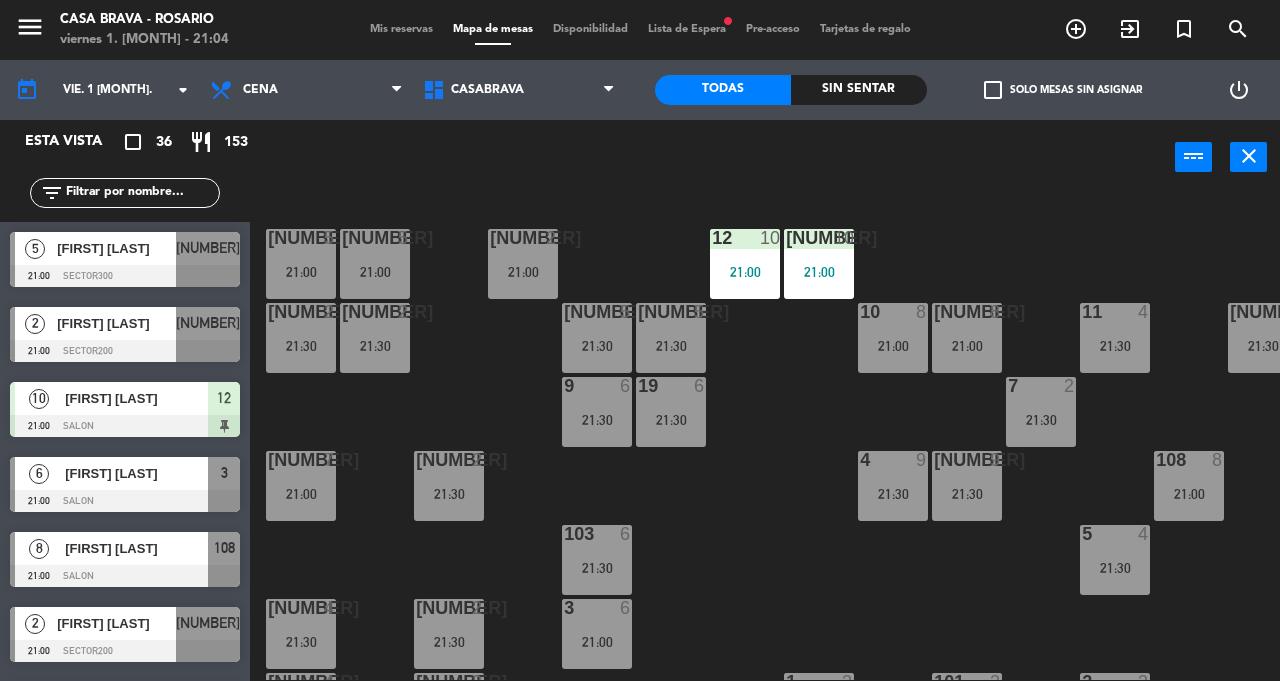 scroll, scrollTop: 0, scrollLeft: 0, axis: both 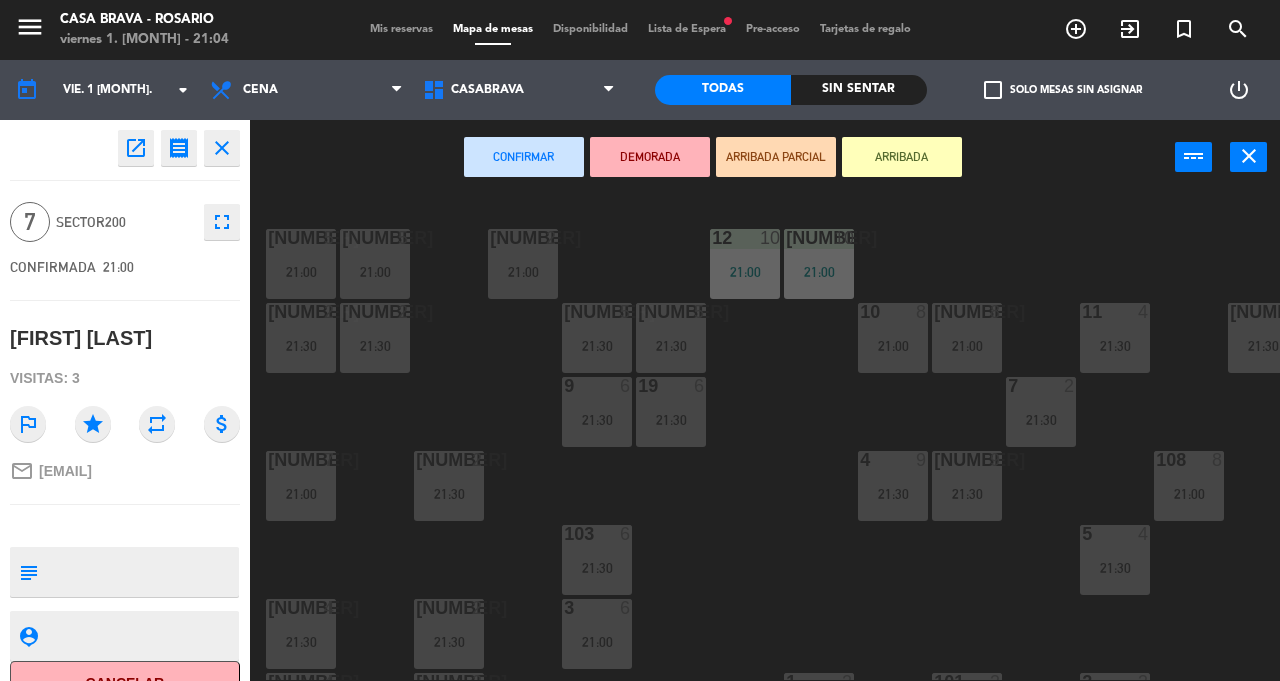 click on "[NUMBER]  5   21:00  [NUMBER]  2   21:00  [NUMBER]  5   21:00  12  10   21:00  121  10   21:00  304  4   21:30  206  2   21:30  216  2   21:30  109  5   21:30  10  8   21:00  1011  8   21:00  11  4   21:30  119  5   21:30  301  5   21:30  305  5   21:00  9  6   21:30  7  2   21:30  19  6   21:30  204  7   21:00  205  2   21:30  4  9   21:30  401  9   21:30  108  8   21:00  29  2   21:15  103  6   21:30  5  4   21:30  211  4   21:30  203  2   21:30  3  6   21:00  30  2   21:30  201  4   21:30  202  2   21:00  1  2   21:30  101  3   21:30  2  3   21:30  506  2   21:30  502  2   21:30  505  2   21:30  501  4   21:30  504  2   21:30  997 lock  10  998 lock  12  999 lock  10" 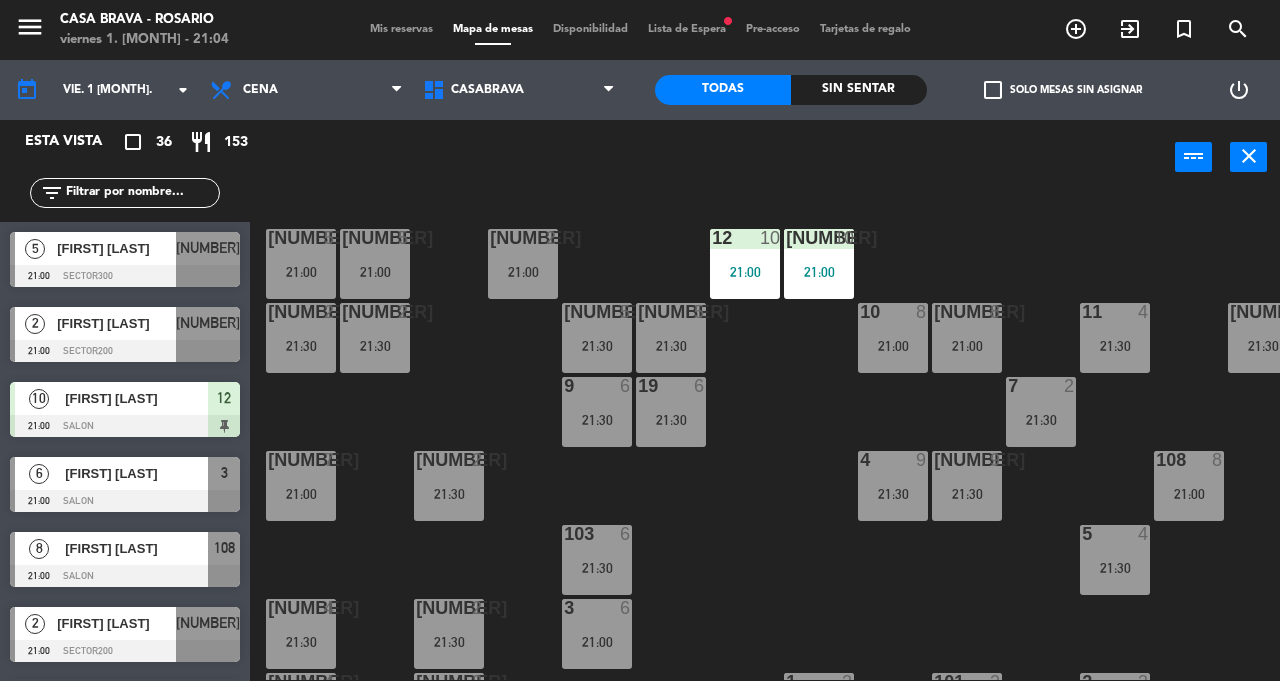 scroll, scrollTop: 0, scrollLeft: 0, axis: both 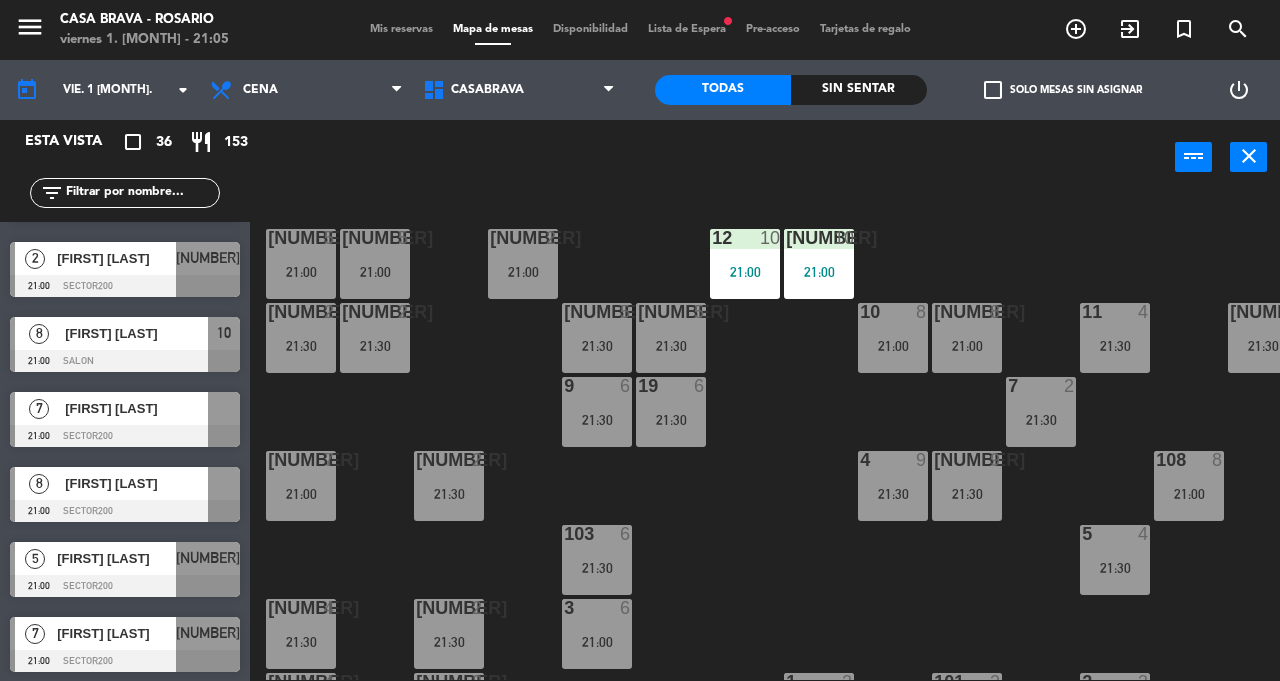click on "[NUMBER]  2   21:30" at bounding box center (375, 338) 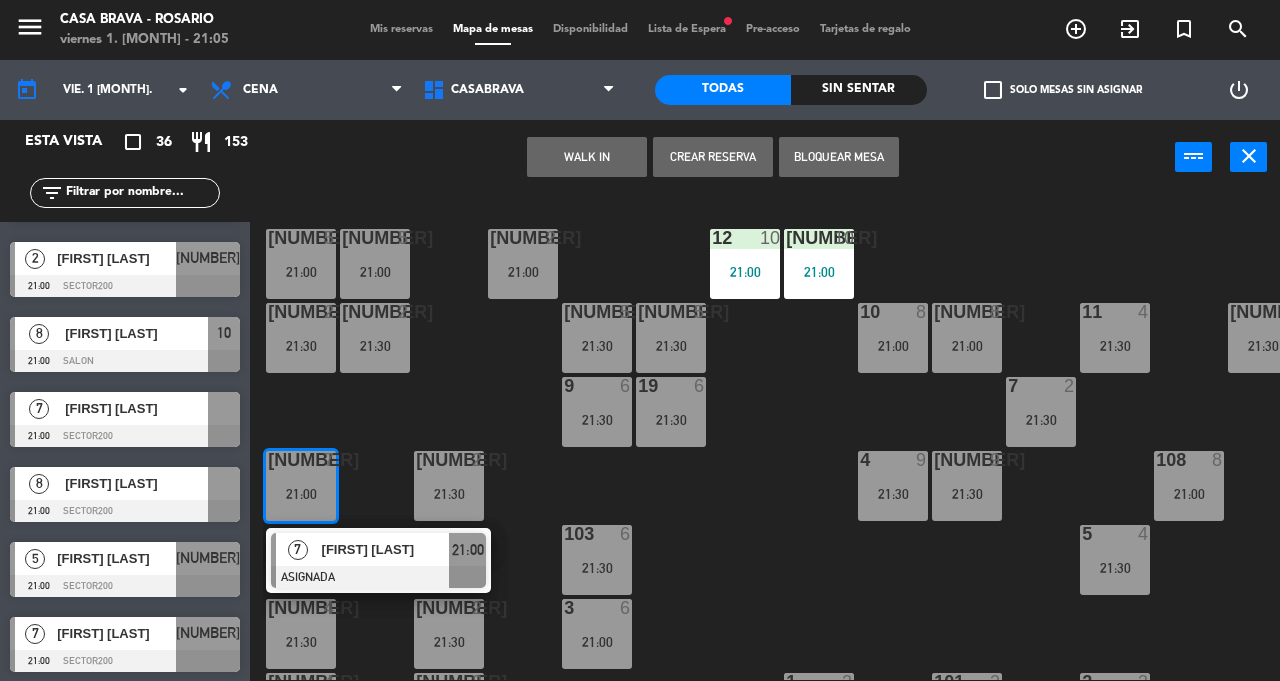 click on "[NUMBER]  5   21:00  [NUMBER]  2   21:00  [NUMBER]  5   21:00  12  10   21:00  121  10   21:00  304  4   21:30  206  2   21:30  216  2   21:30  109  5   21:30  10  8   21:00  1011  8   21:00  11  4   21:30  119  5   21:30  301  5   21:30  305  5   21:00  9  6   21:30  7  2   21:30  19  6   21:30  204  7   21:00   7   [FIRST] [LAST]   ASIGNADA  21:00 [NUMBER]  2   21:30  4  9   21:30  401  9   21:30  108  8   21:00  29  2   21:15  103  6   21:30  5  4   21:30  211  4   21:30  203  2   21:30  3  6   21:00  30  2   21:30  201  4   21:30  202  2   21:00  1  2   21:30  101  3   21:30  2  3   21:30  506  2   21:30  502  2   21:30  505  2   21:30  501  4   21:30  504  2   21:30  997 lock  10  998 lock  12  999 lock  10" 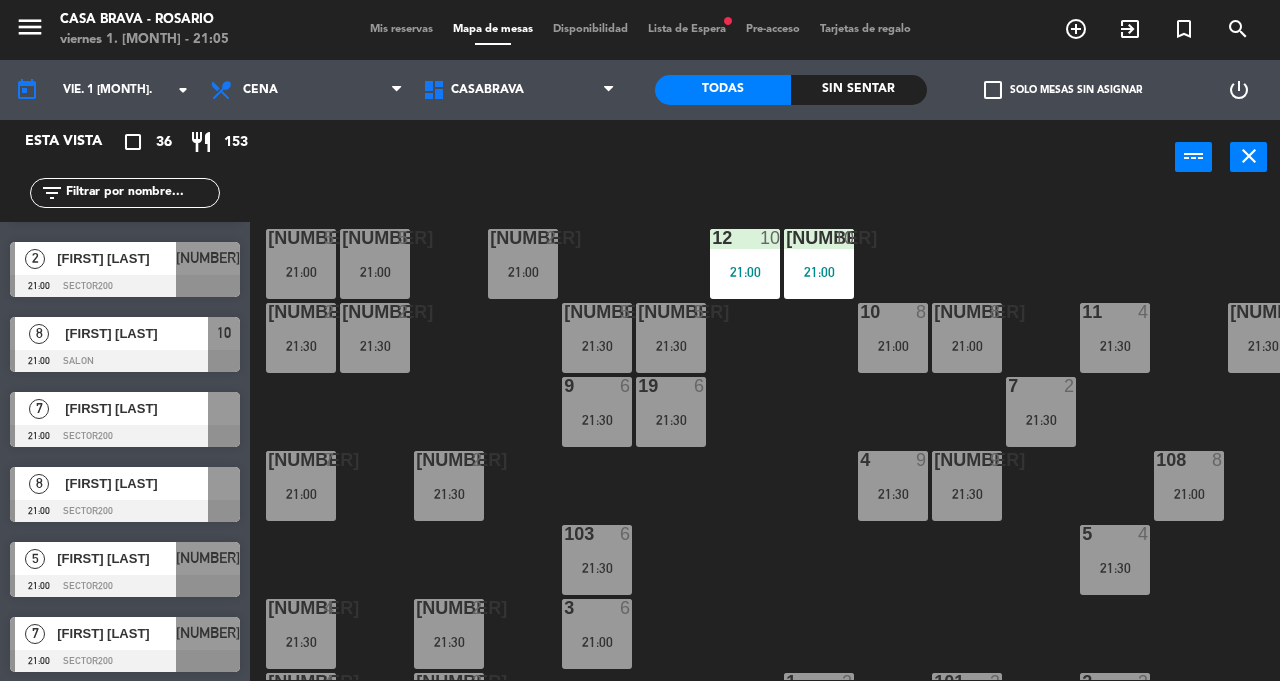 click on "[NUMBER]  4   21:30" at bounding box center [301, 634] 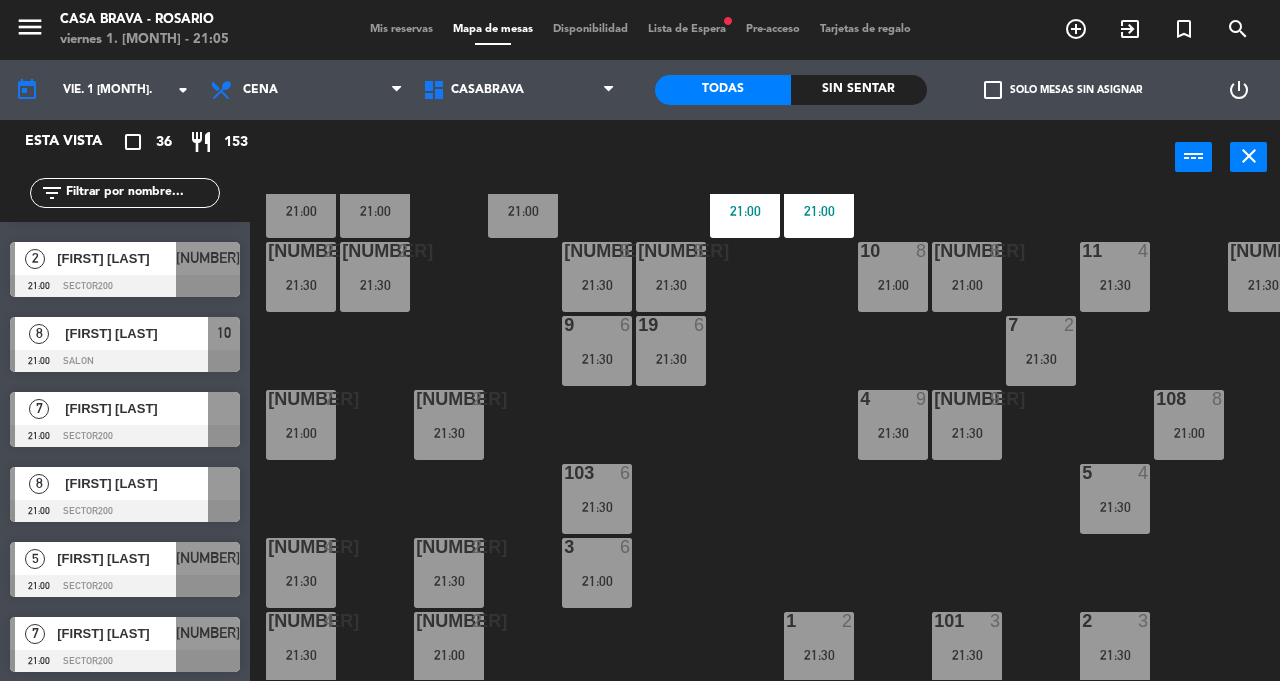 scroll, scrollTop: 94, scrollLeft: 0, axis: vertical 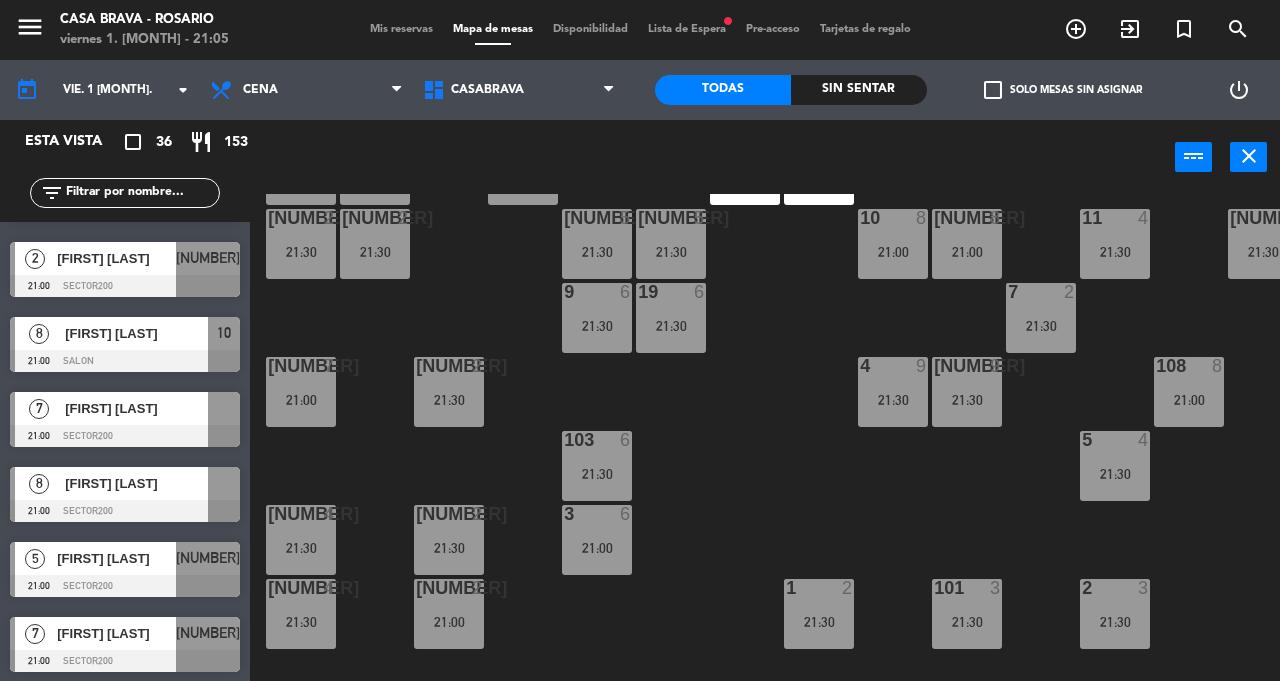 click on "[NUMBER]  4   21:30" at bounding box center [301, 540] 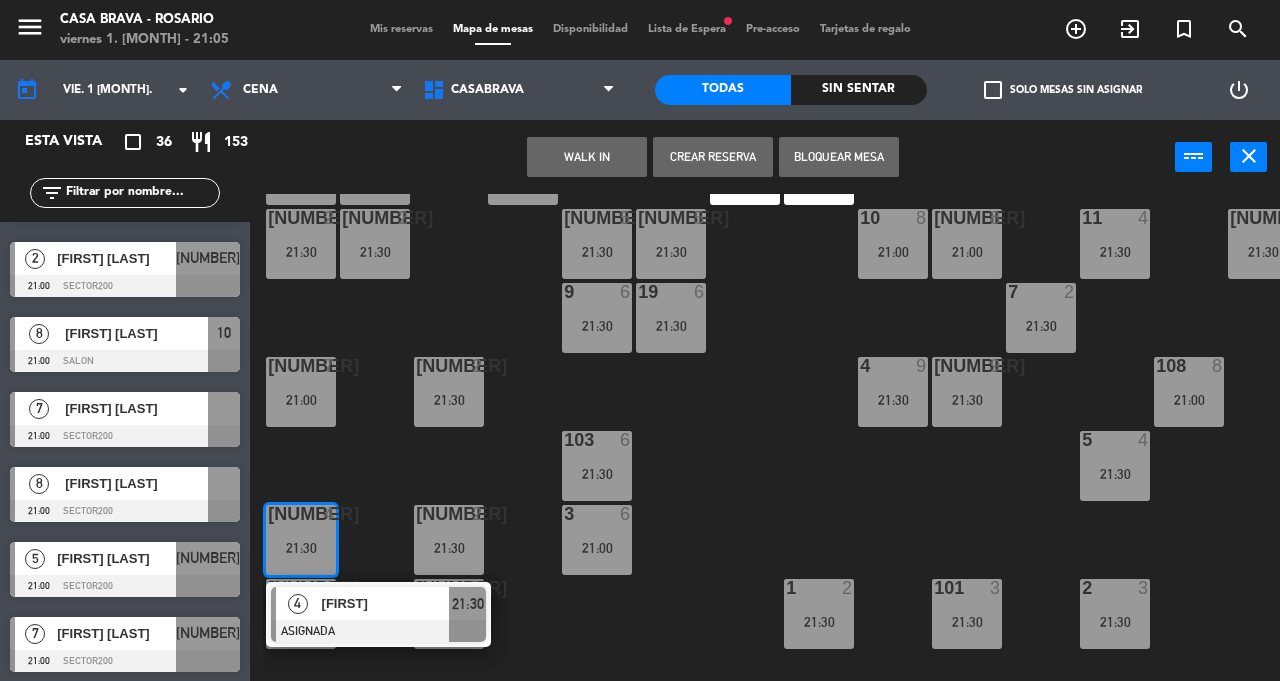 click on "[NUMBER]  5   21:00  [NUMBER]  2   21:00  [NUMBER]  5   21:00  12  10   21:00  121  10   21:00  304  4   21:30  206  2   21:30  216  2   21:30  109  5   21:30  10  8   21:00  1011  8   21:00  11  4   21:30  119  5   21:30  301  5   21:30  305  5   21:00  9  6   21:30  7  2   21:30  19  6   21:30  204  7   21:00  205  2   21:30  4  9   21:30  401  9   21:30  108  8   21:00  29  2   21:15  103  6   21:30  5  4   21:30  211  4   21:30   4   [FIRST]   ASIGNADA  21:30 [NUMBER]  2   21:30  3  6   21:00  30  2   21:30  201  4   21:30  202  2   21:00  1  2   21:30  101  3   21:30  2  3   21:30  506  2   21:30  502  2   21:30  505  2   21:30  501  4   21:30  504  2   21:30  997 lock  10  998 lock  12  999 lock  10" 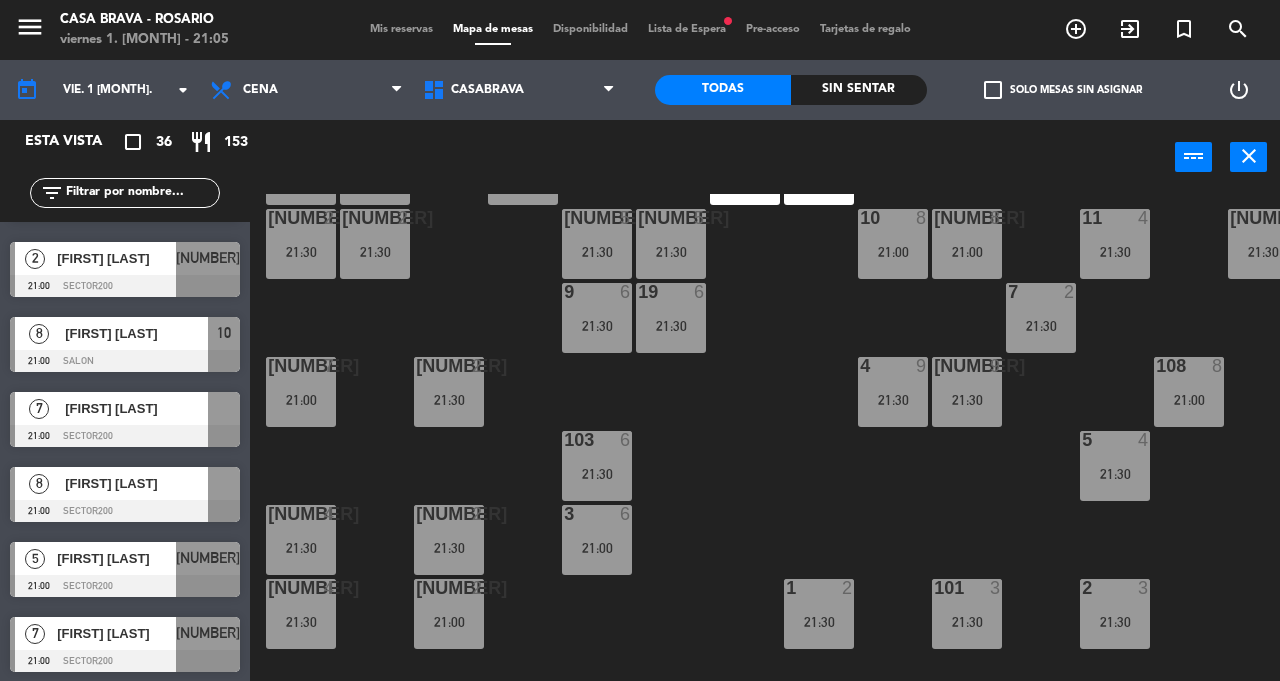 click on "[FIRST] [LAST]" at bounding box center [116, 258] 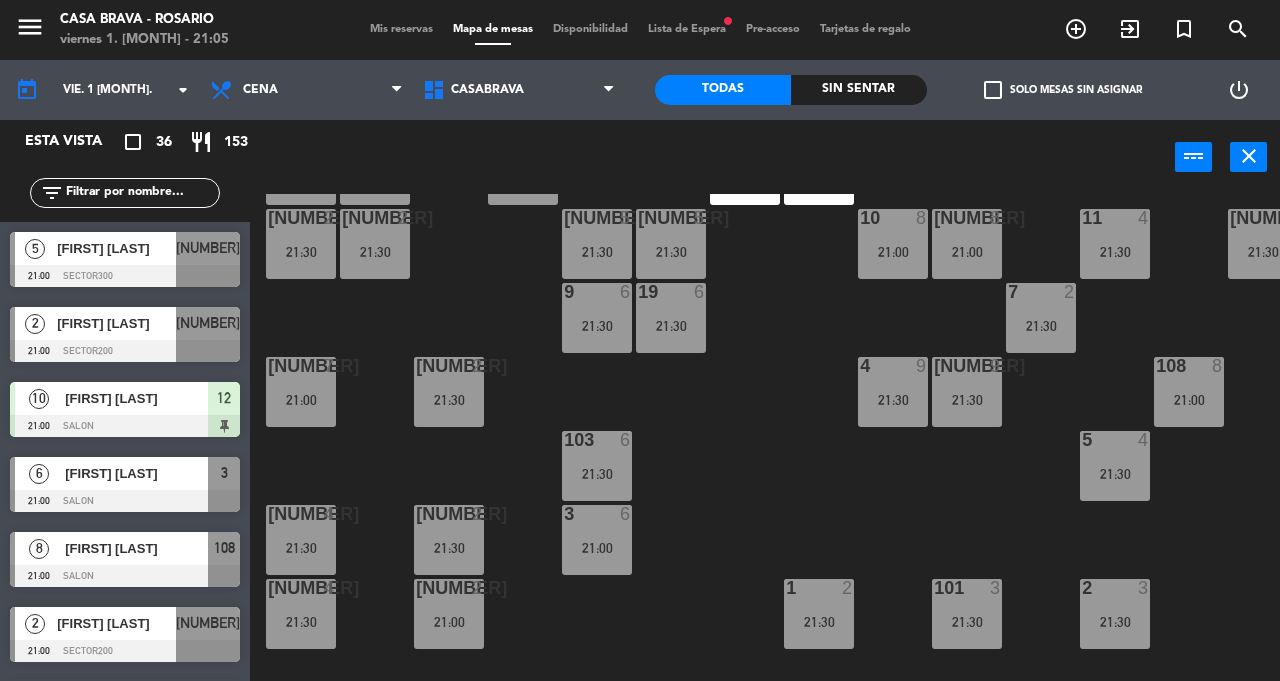 scroll, scrollTop: 0, scrollLeft: 0, axis: both 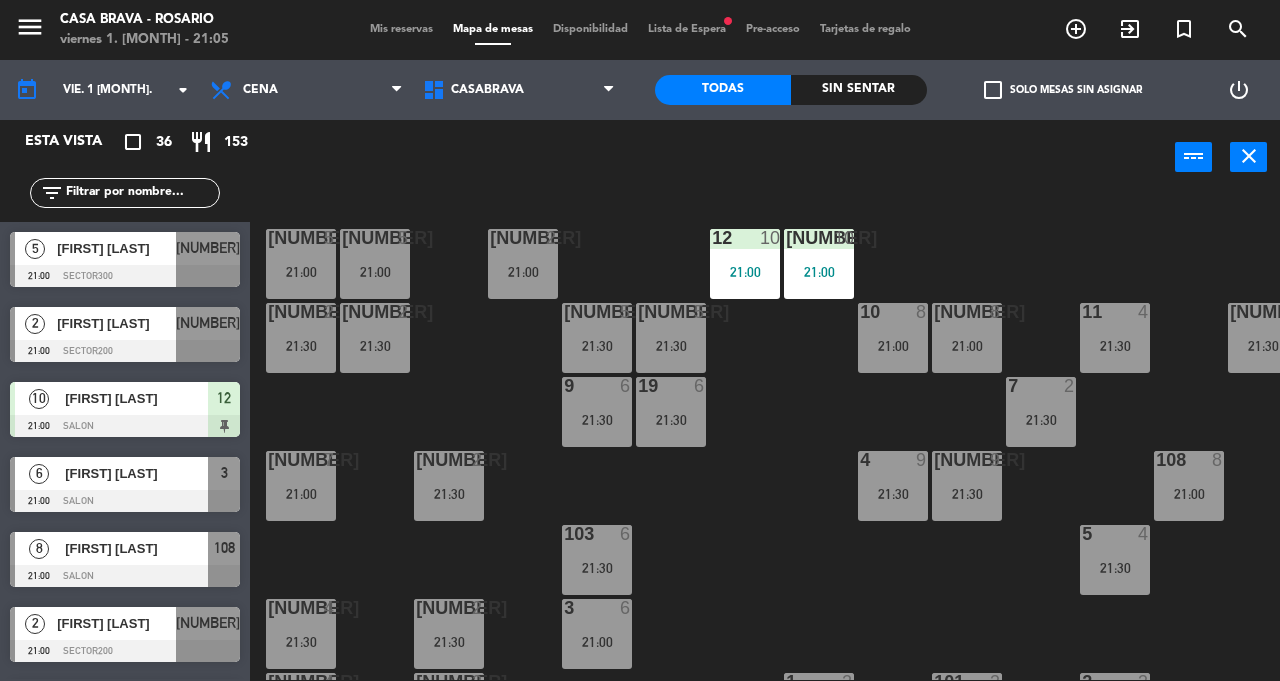 click on "21:00" at bounding box center [523, 272] 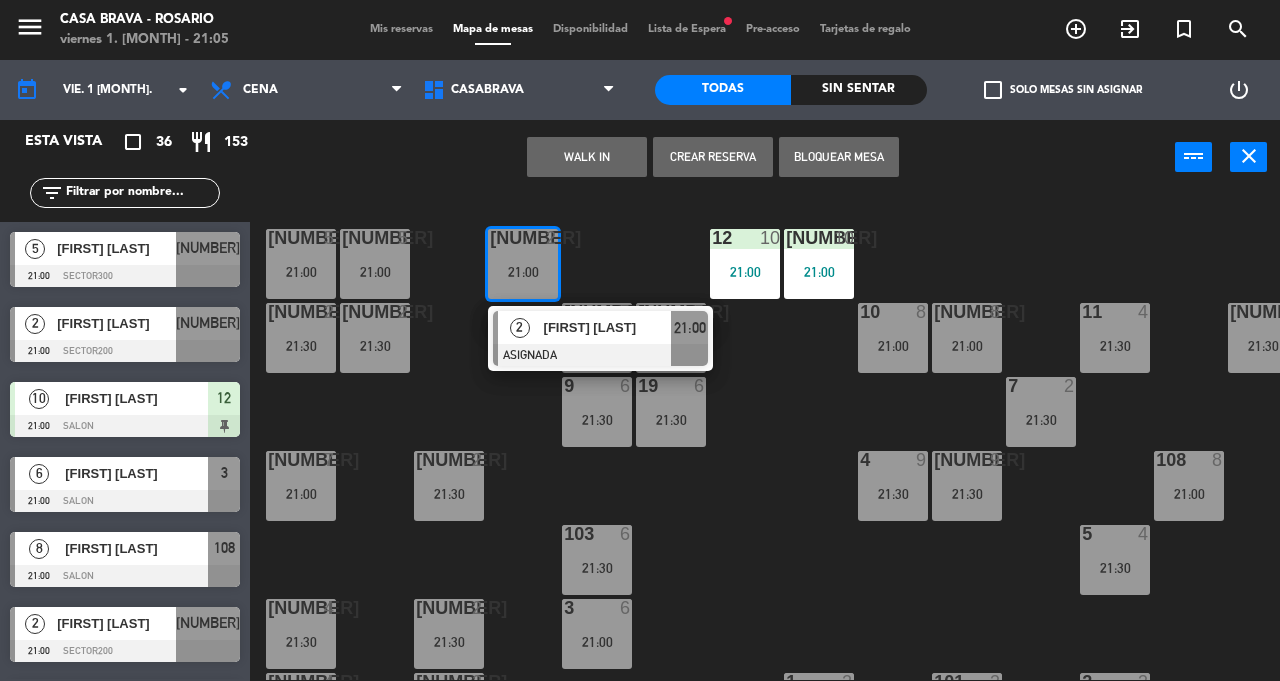 click at bounding box center (600, 355) 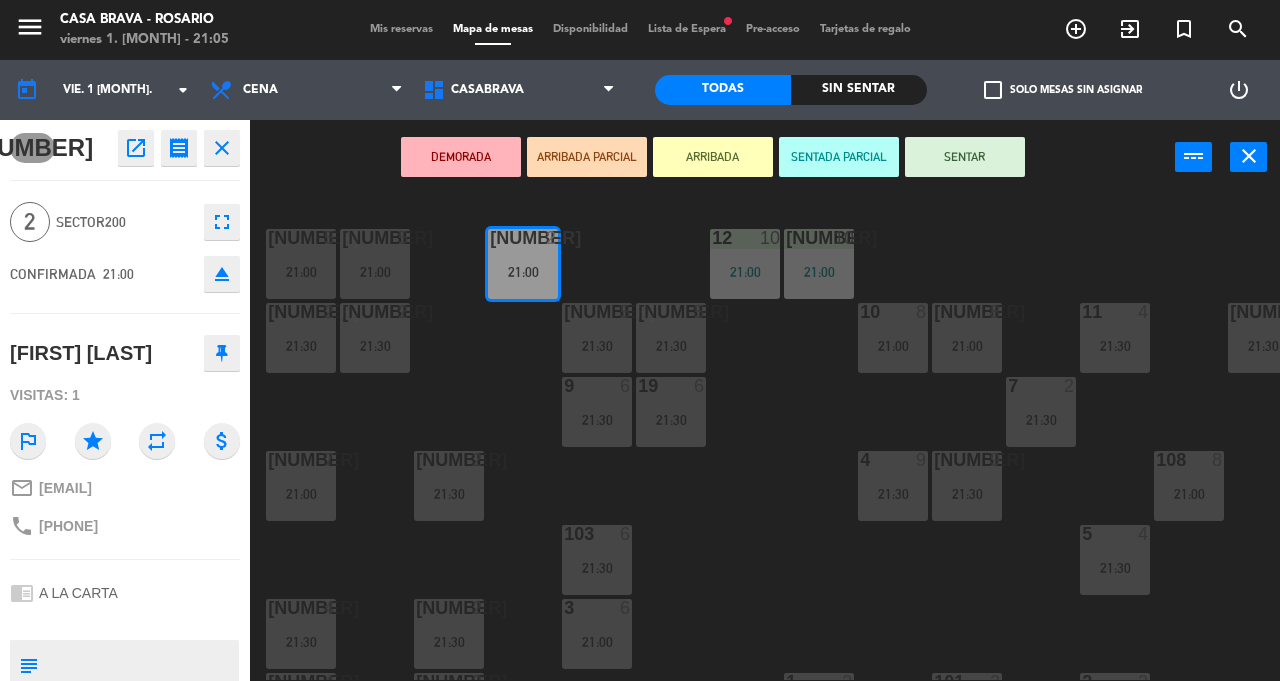 click on "SENTAR" at bounding box center [965, 157] 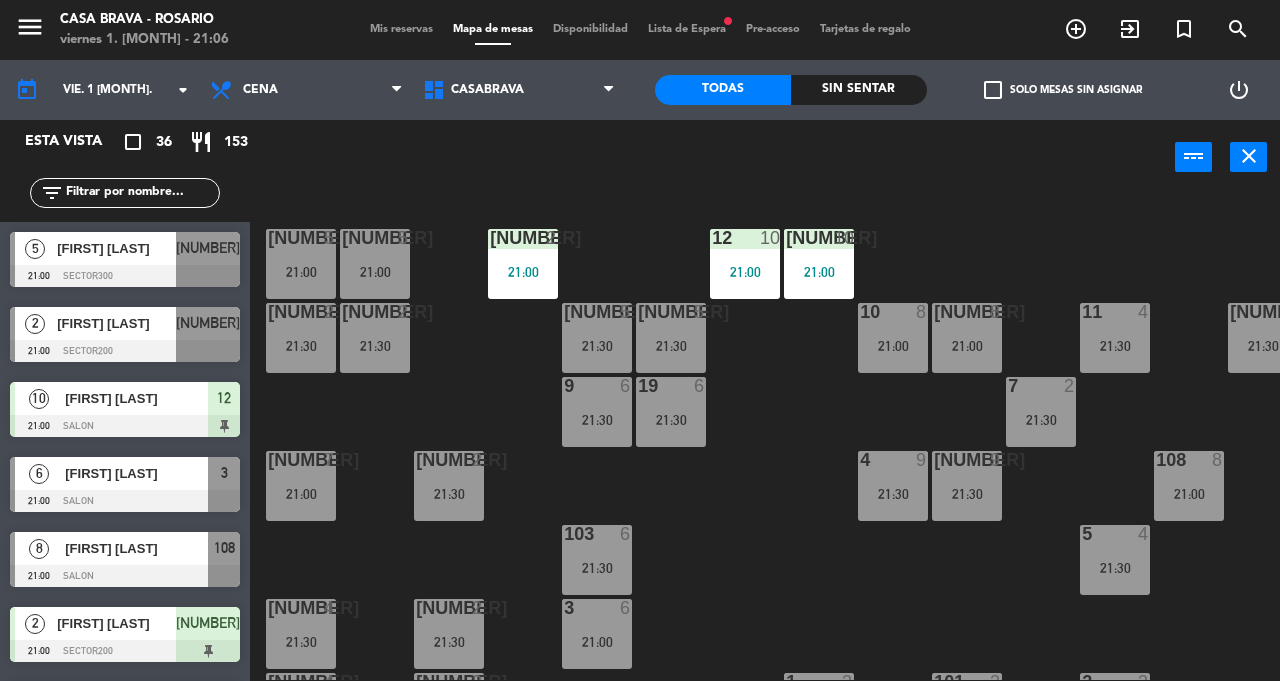 scroll, scrollTop: 120, scrollLeft: 0, axis: vertical 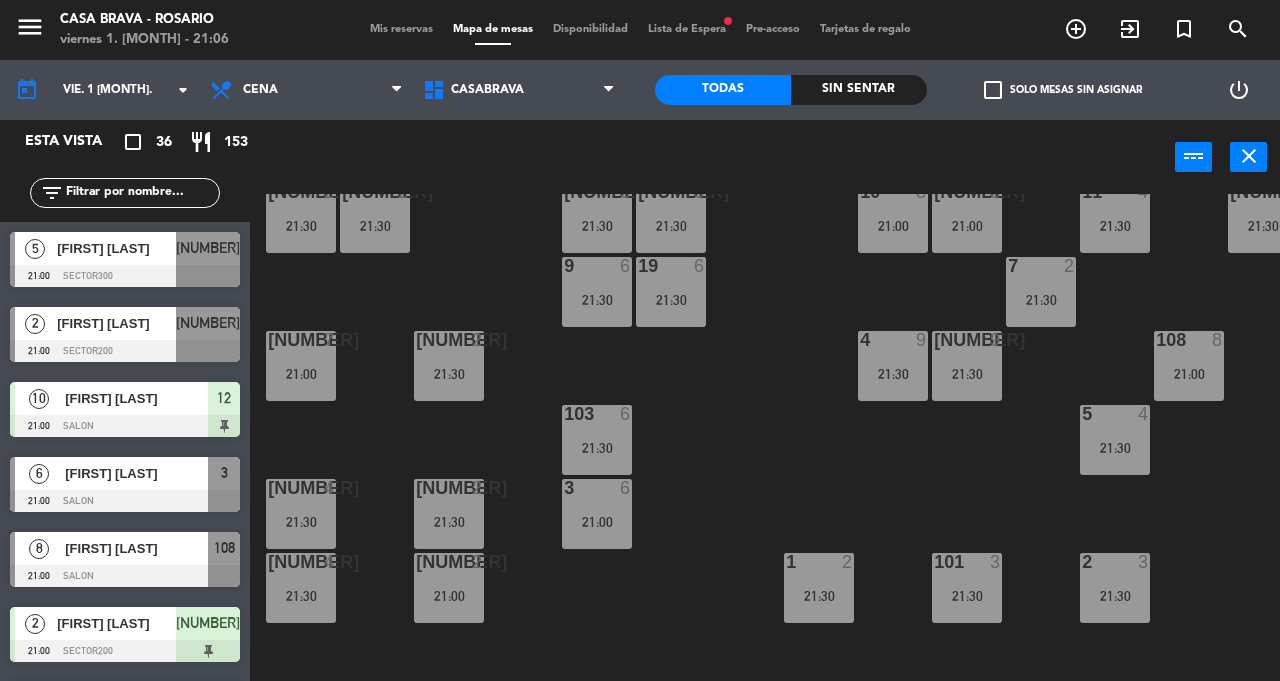 click on "[NUMBER]  4   21:30" at bounding box center [301, 514] 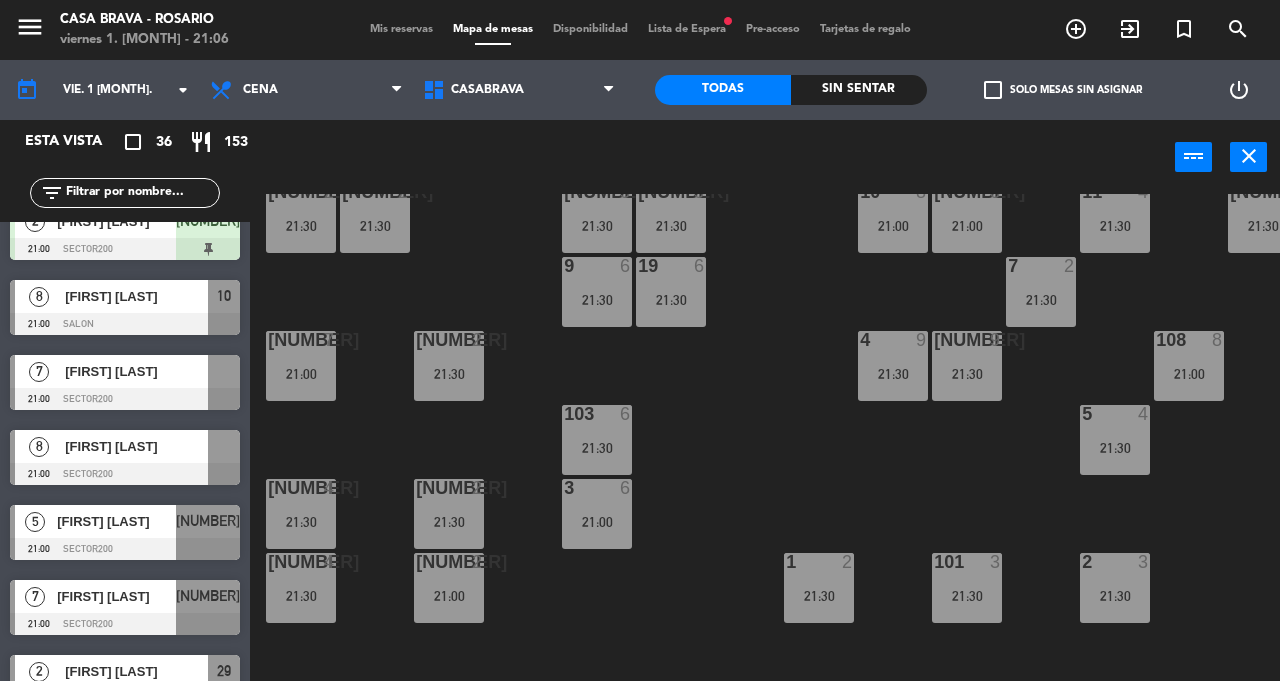 scroll, scrollTop: 402, scrollLeft: 0, axis: vertical 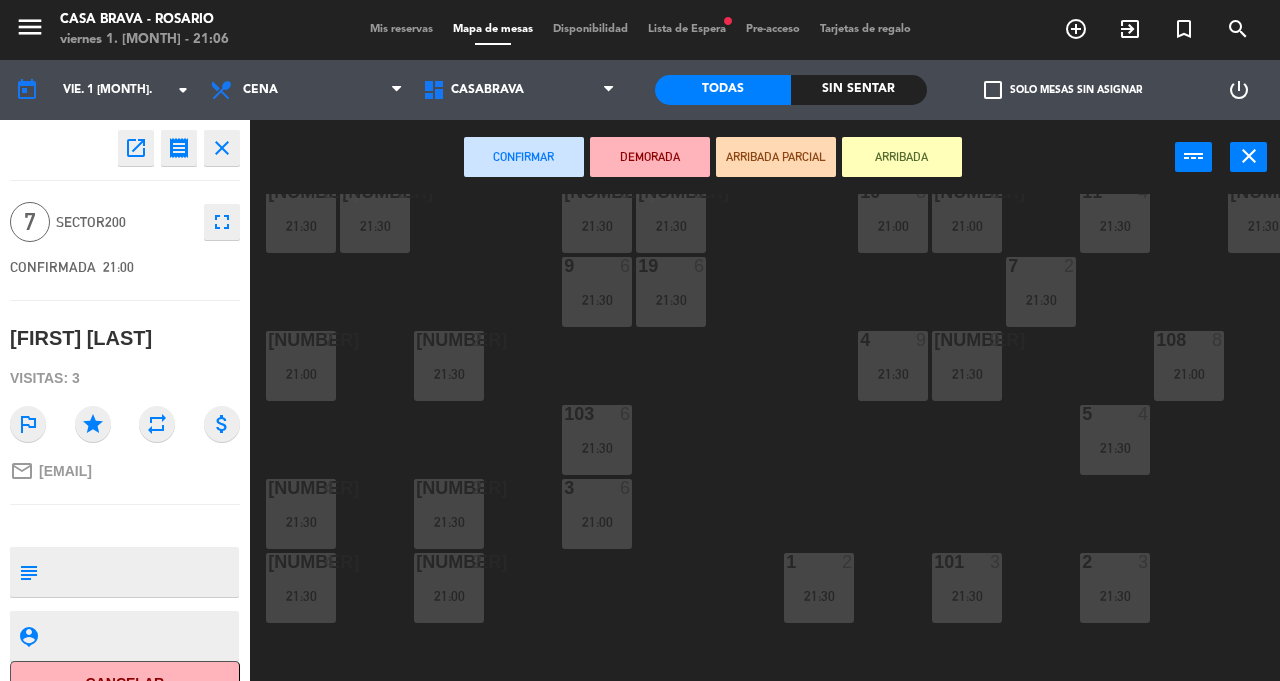 click on "[NUMBER]  5   21:00  [NUMBER]  2   21:00  [NUMBER]  5   21:00  12  10   21:00  121  10   21:00  304  4   21:30  206  2   21:30  216  2   21:30  109  5   21:30  10  8   21:00  1011  8   21:00  11  4   21:30  119  5   21:30  301  5   21:30  305  5   21:00  9  6   21:30  7  2   21:30  19  6   21:30  204  7   21:00  205  2   21:30  4  9   21:30  401  9   21:30  108  8   21:00  29  2   21:15  103  6   21:30  5  4   21:30  211  4   21:30  203  2   21:30  3  6   21:00  30  2   21:30  201  4   21:30  202  2   21:00  1  2   21:30  101  3   21:30  2  3   21:30  506  2   21:30  502  2   21:30  505  2   21:30  501  4   21:30  504  2   21:30  997 lock  10  998 lock  12  999 lock  10" 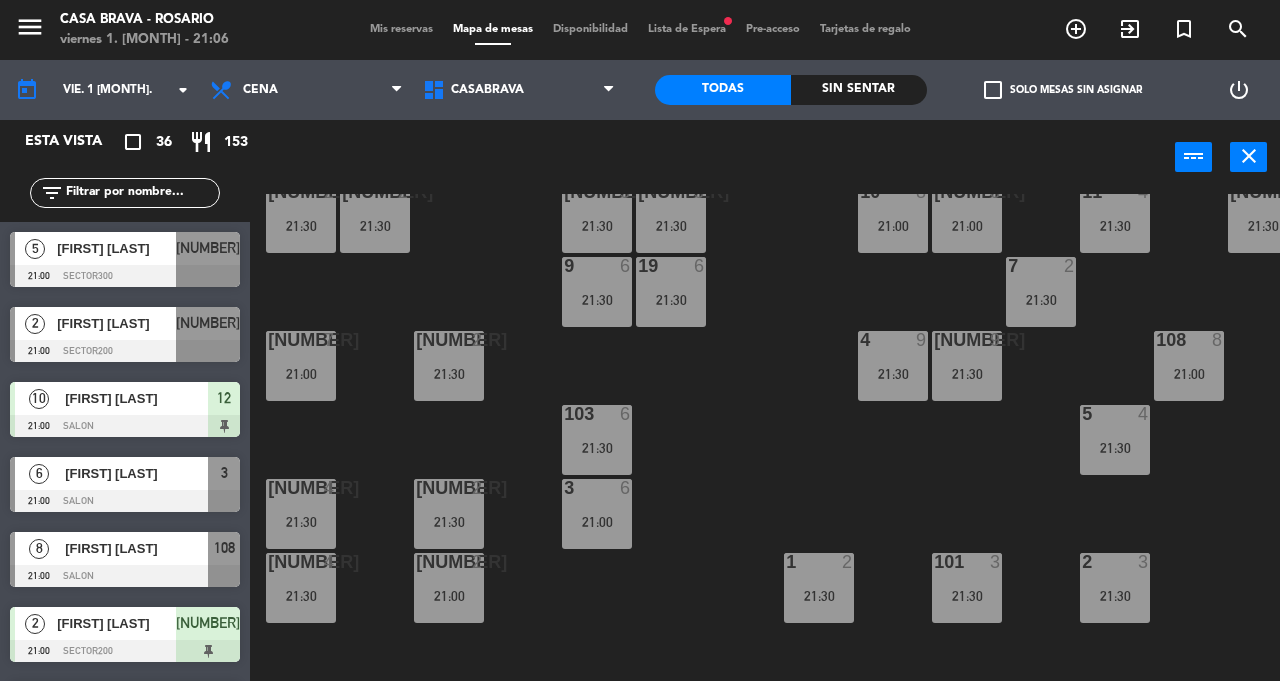 scroll, scrollTop: 0, scrollLeft: 0, axis: both 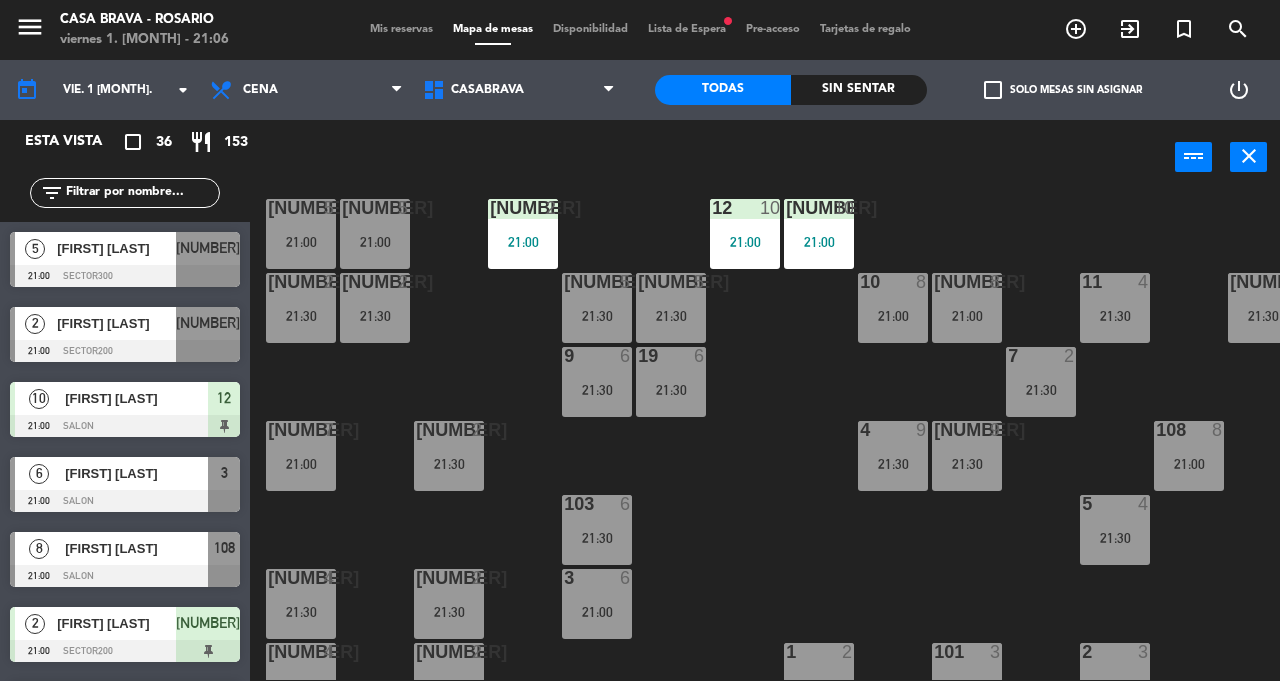 click on "[NUMBER]  5   21:00" at bounding box center [301, 234] 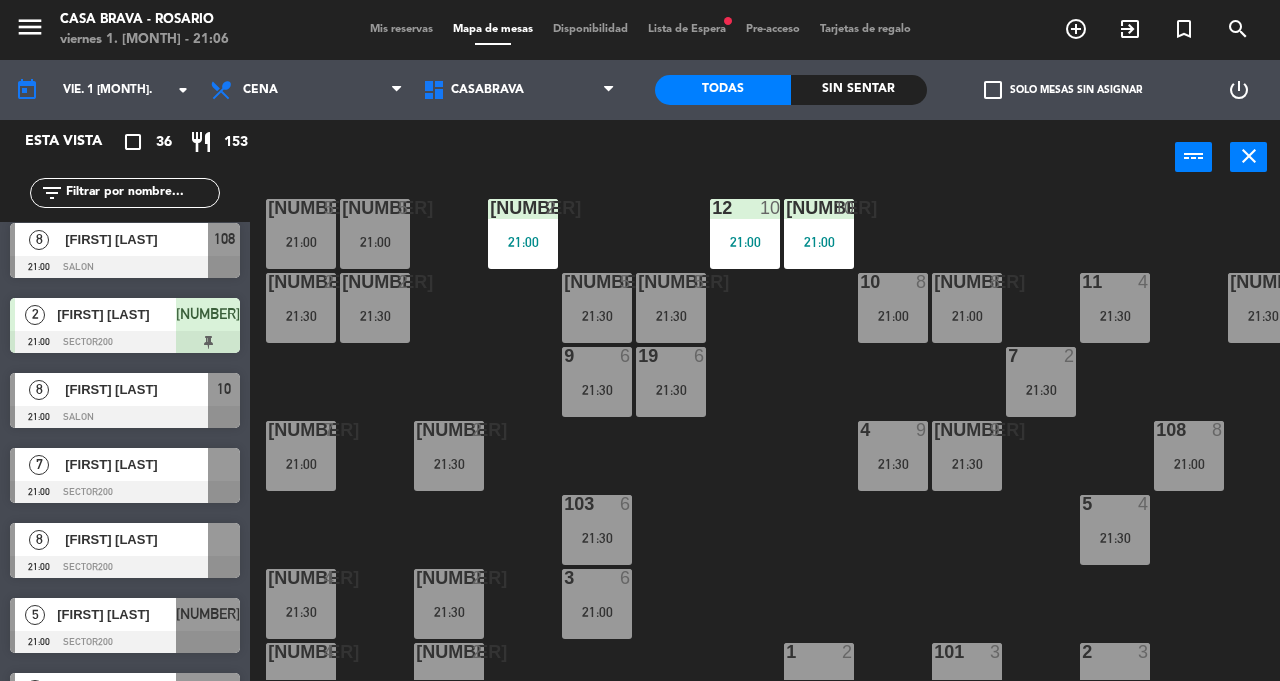 scroll, scrollTop: 310, scrollLeft: 0, axis: vertical 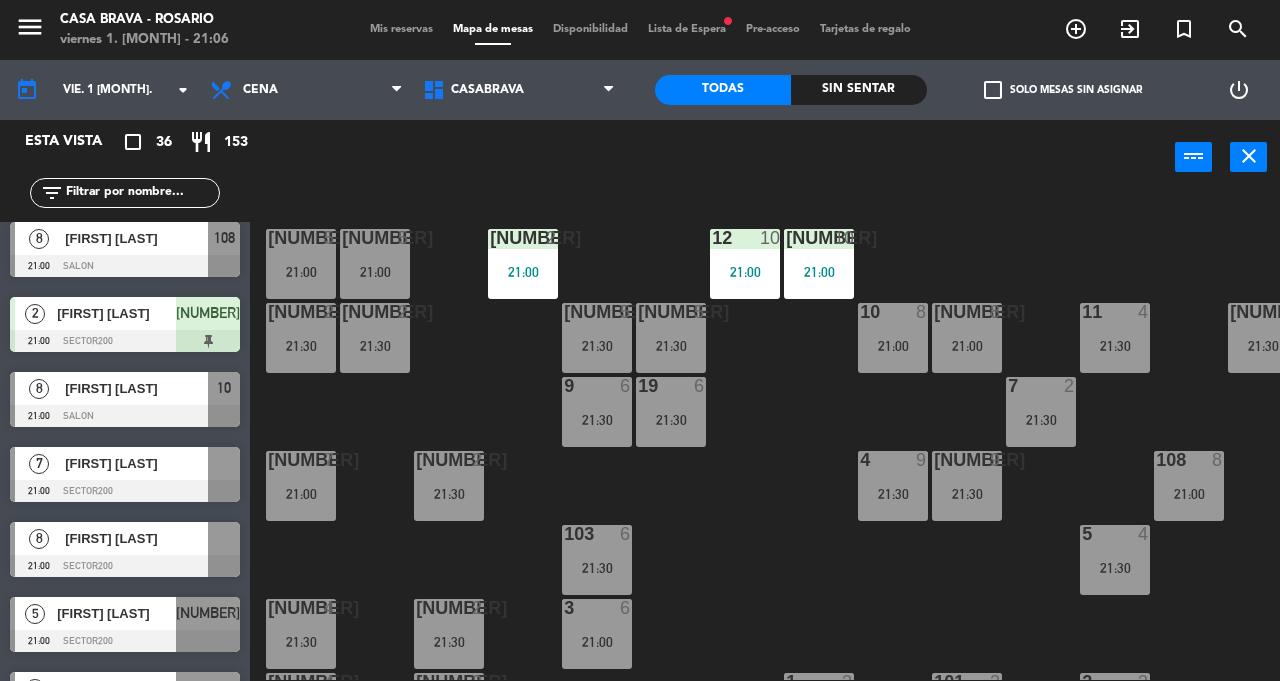 click on "[NUMBER]  5   21:00  [NUMBER]  2   21:00  [NUMBER]  5   21:00  12  10   21:00  121  10   21:00  304  4   21:30  206  2   21:30  216  2   21:30  109  5   21:30  10  8   21:00  1011  8   21:00  11  4   21:30  119  5   21:30  301  5   21:30  305  5   21:00  9  6   21:30  7  2   21:30  19  6   21:30  204  7   21:00  205  2   21:30  4  9   21:30  401  9   21:30  108  8   21:00  29  2   21:15  103  6   21:30  5  4   21:30  211  4   21:30  203  2   21:30  3  6   21:00  30  2   21:30  201  4   21:30  202  2   21:00  1  2   21:30  101  3   21:30  2  3   21:30  506  2   21:30  502  2   21:30  505  2   21:30  501  4   21:30  504  2   21:30  997 lock  10  998 lock  12  999 lock  10" 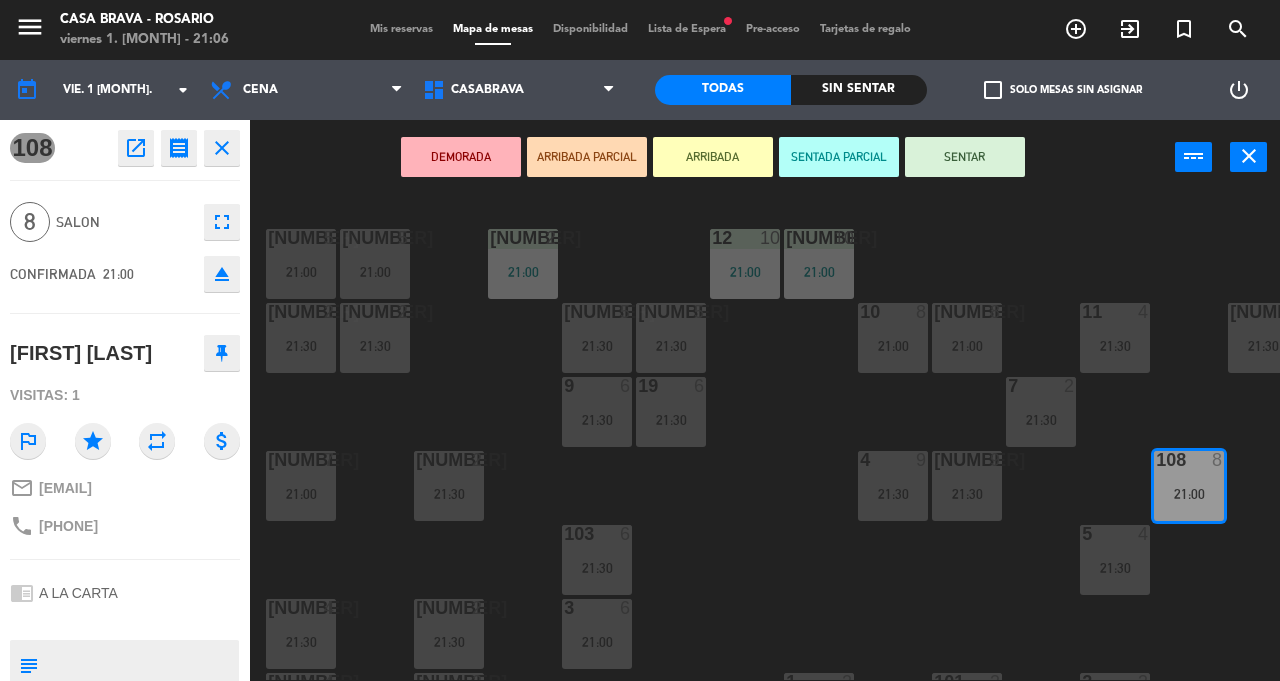click on "SENTAR" at bounding box center [965, 157] 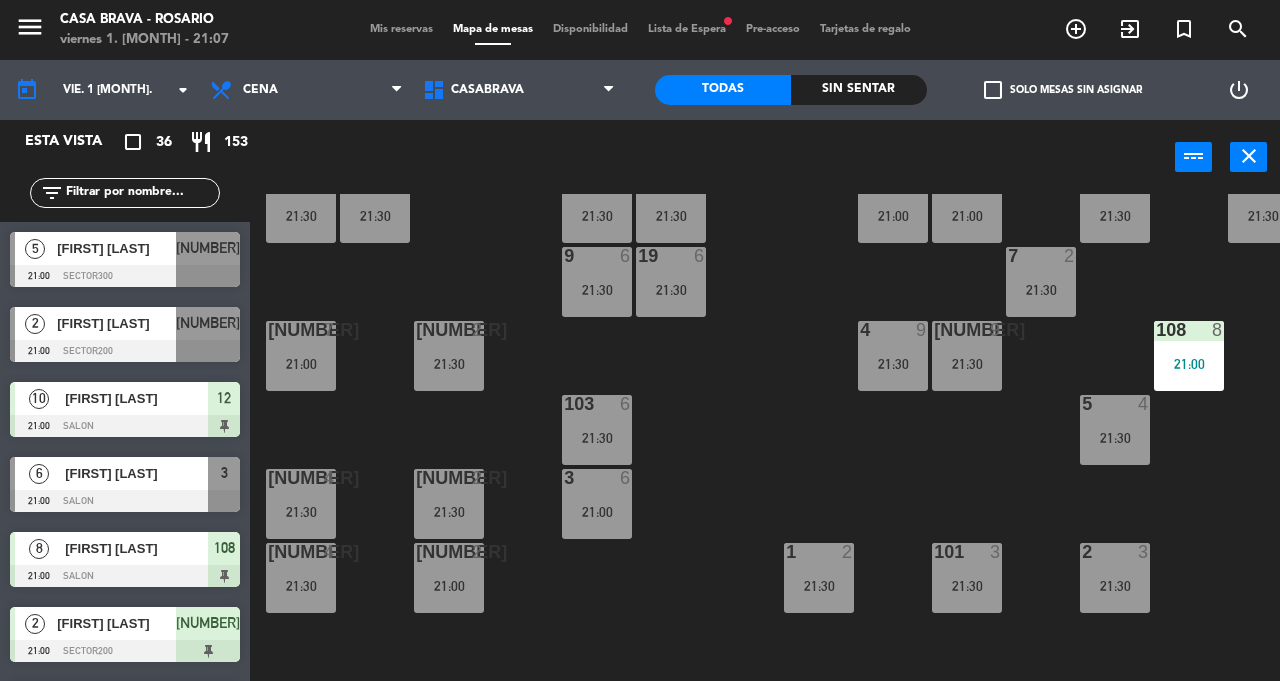 scroll, scrollTop: 139, scrollLeft: 0, axis: vertical 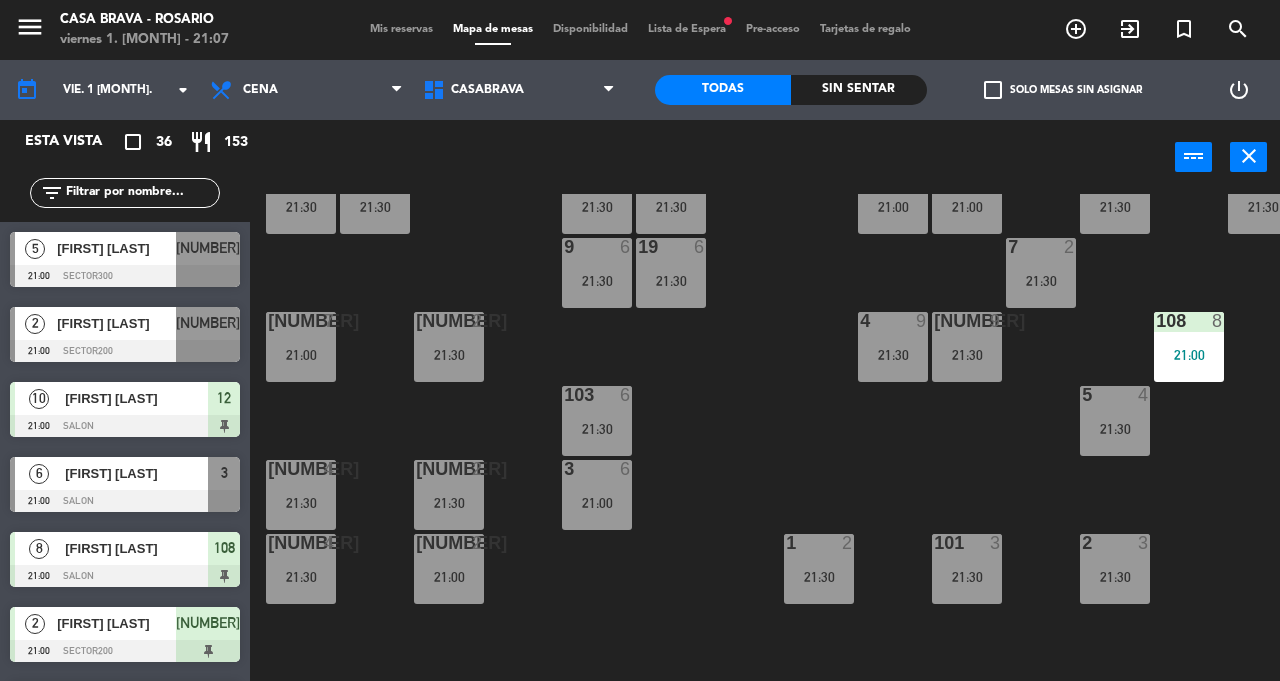 click on "21:30" at bounding box center (1115, 429) 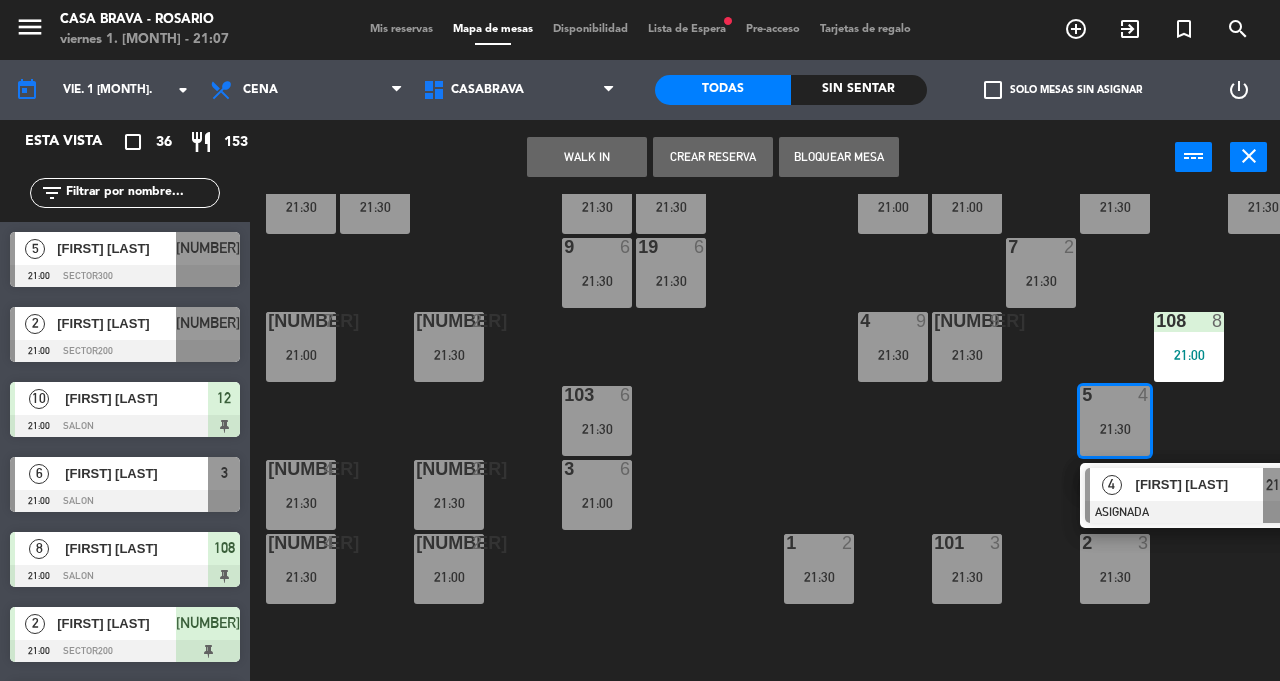click on "[NUMBER]  5   21:00  [NUMBER]  2   21:00  [NUMBER]  5   21:00  12  10   21:00  121  10   21:00  304  4   21:30  206  2   21:30  216  2   21:30  109  5   21:30  10  8   21:00  1011  8   21:00  11  4   21:30  119  5   21:30  301  5   21:30  305  5   21:00  9  6   21:30  7  2   21:30  19  6   21:30  204  7   21:00  205  2   21:30  4  9   21:30  401  9   21:30  108  8   21:00   8   [FIRST] [LAST]   SENTADA  21:00 [NUMBER]  2   21:15  103  6   21:30  5  4   21:30  211  4   21:30  203  2   21:30  3  6   21:00  30  2   21:30  201  4   21:30  202  2   21:00  1  2   21:30  101  3   21:30  2  3   21:30  506  2   21:30  502  2   21:30  505  2   21:30  501  4   21:30  504  2   21:30  997 lock  10  998 lock  12  999 lock  10" 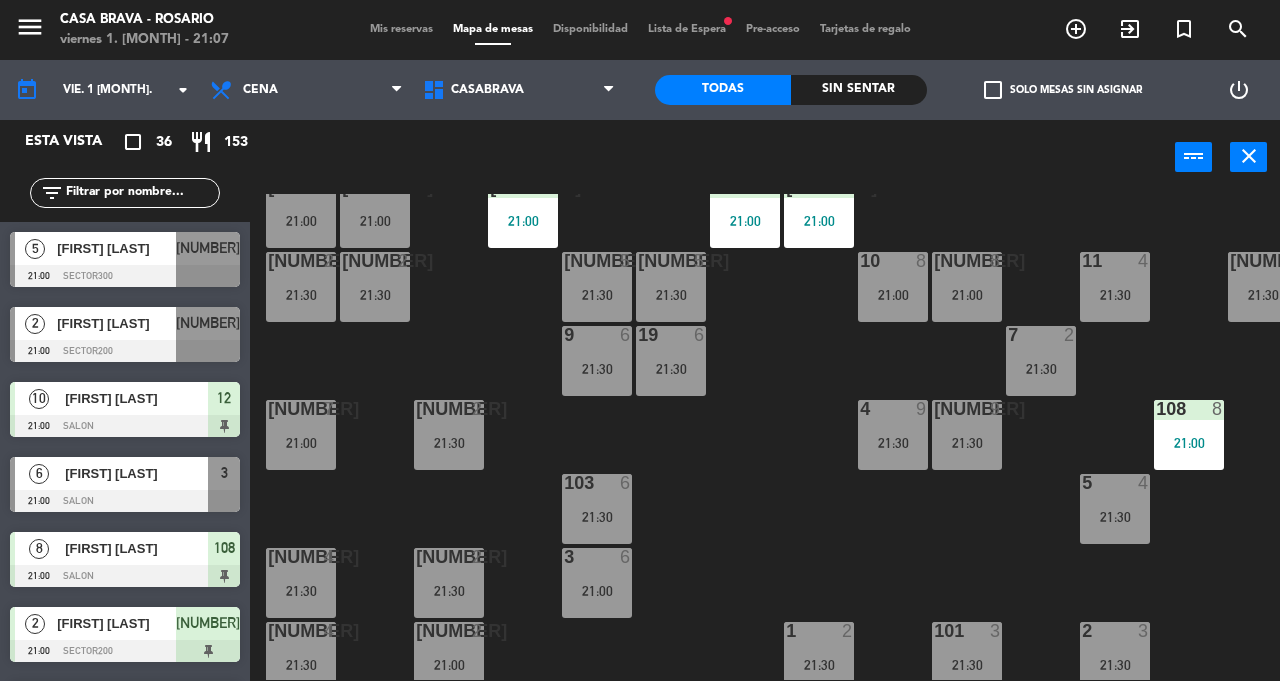 scroll, scrollTop: 34, scrollLeft: 0, axis: vertical 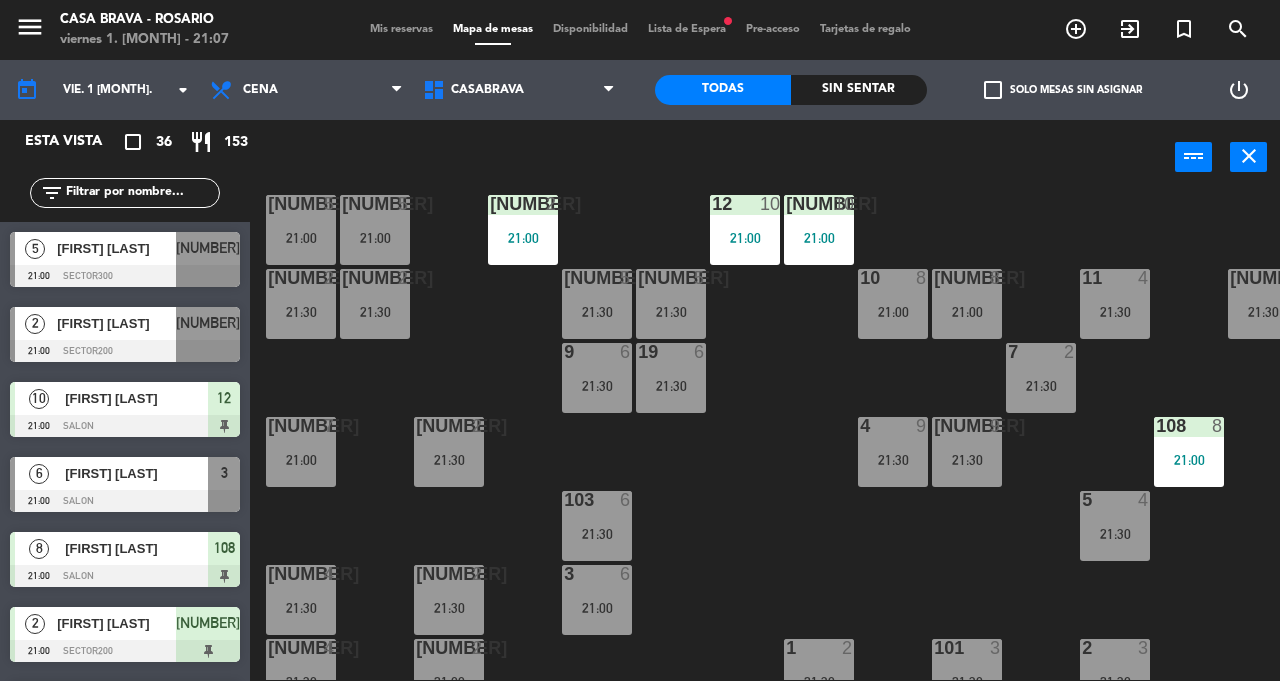 click on "21:30" at bounding box center (1115, 312) 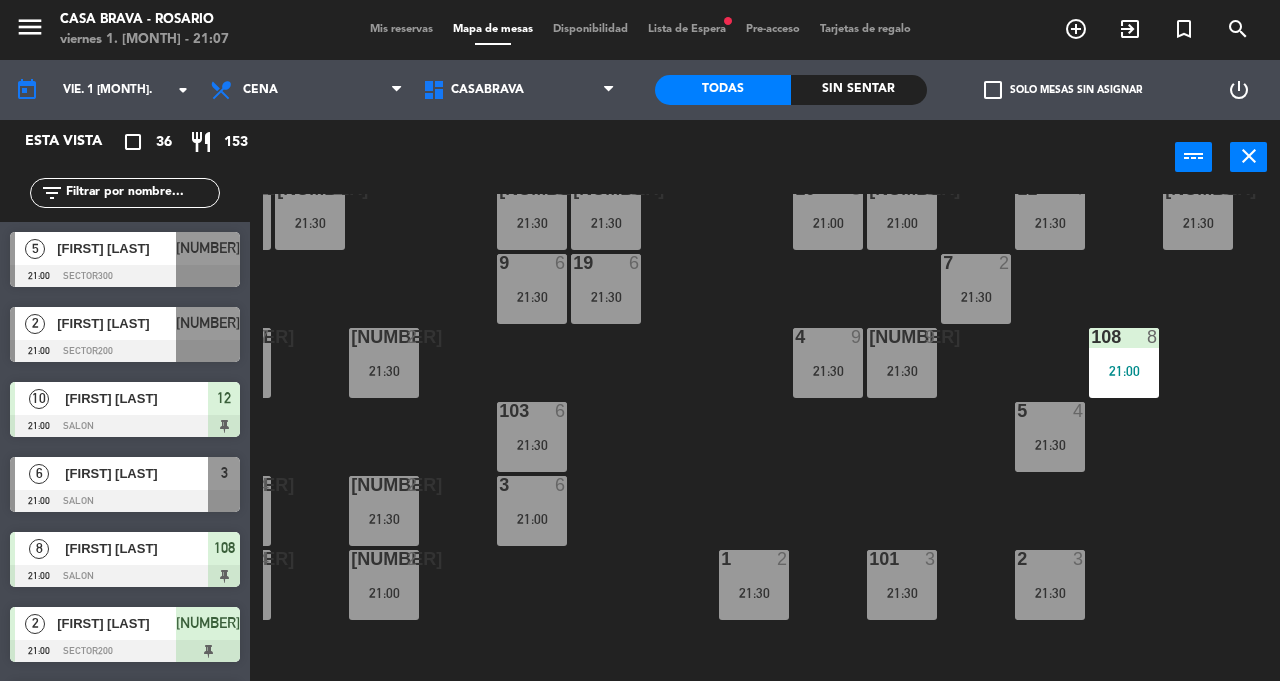 scroll, scrollTop: 116, scrollLeft: 65, axis: both 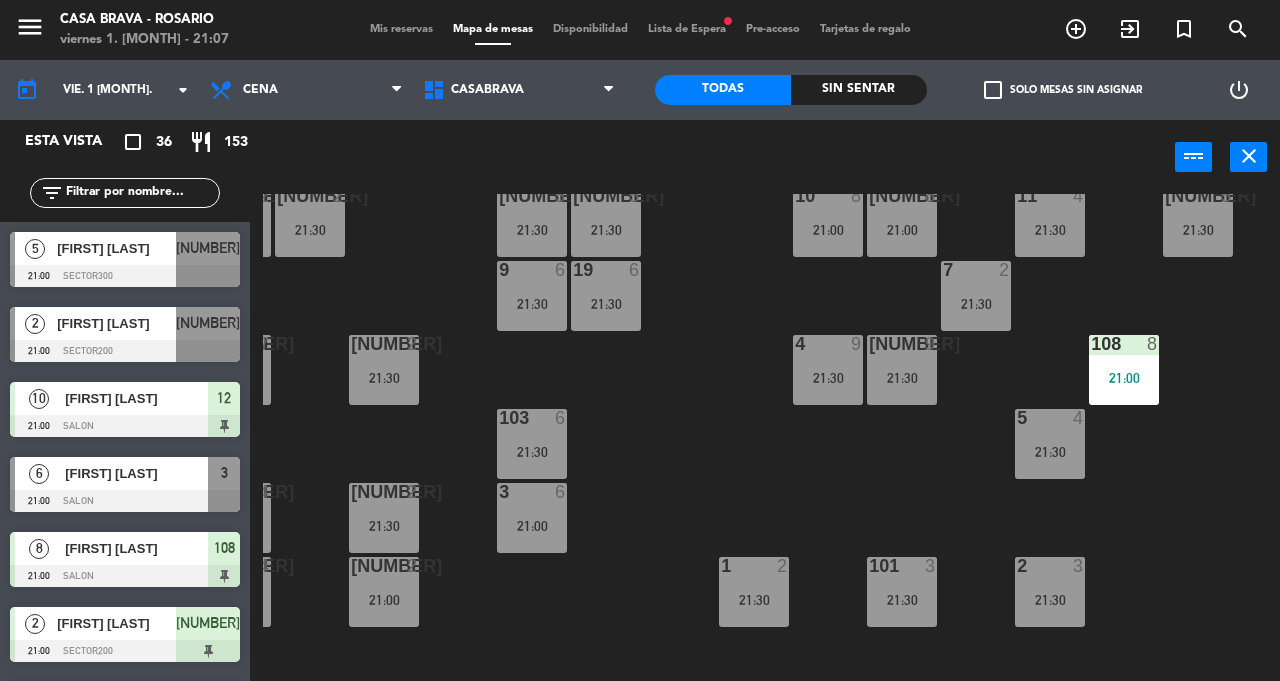 click on "21:30" at bounding box center (1050, 452) 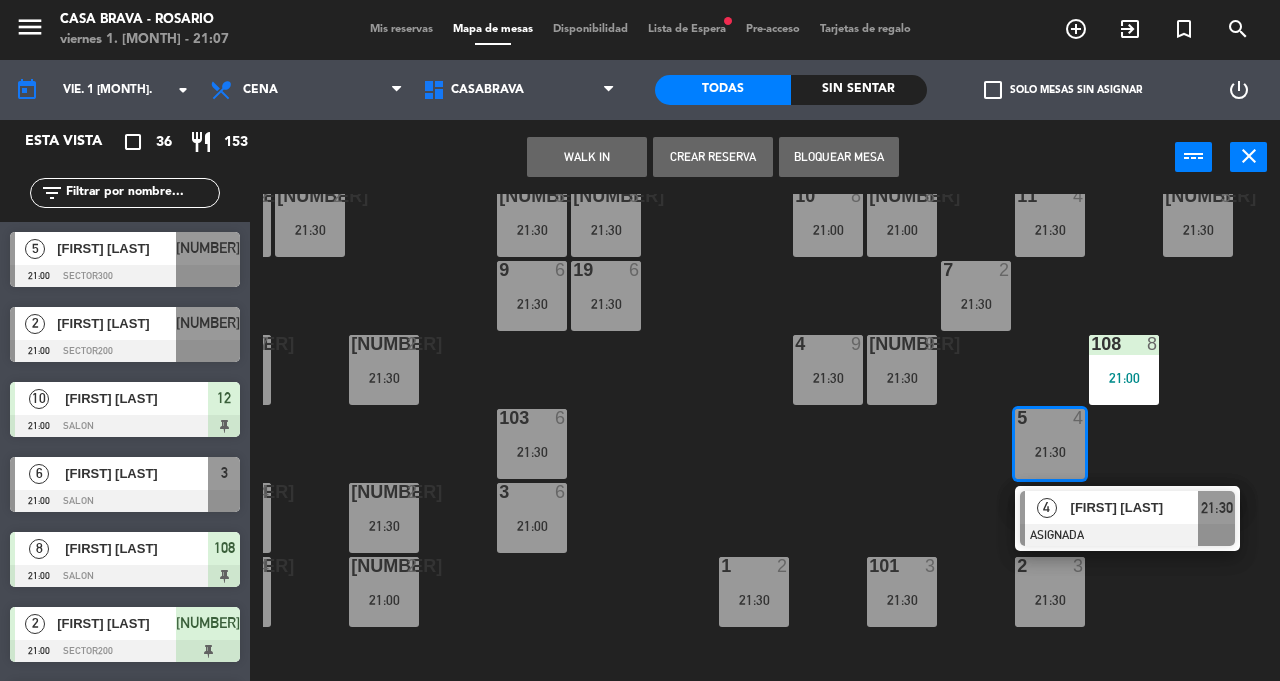 click on "[NUMBER]  5   21:00  [NUMBER]  2   21:00  [NUMBER]  5   21:00  12  10   21:00  121  10   21:00  304  4   21:30  206  2   21:30  216  2   21:30  109  5   21:30  10  8   21:00  1011  8   21:00  11  4   21:30  119  5   21:30  301  5   21:30  305  5   21:00  9  6   21:30  7  2   21:30  19  6   21:30  204  7   21:00  205  2   21:30  4  9   21:30  401  9   21:30  108  8   21:00   8   [FIRST] [LAST]   SENTADA  21:00 [NUMBER]  2   21:15  103  6   21:30  5  4   21:30  211  4   21:30  203  2   21:30  3  6   21:00  30  2   21:30  201  4   21:30  202  2   21:00  1  2   21:30  101  3   21:30  2  3   21:30  506  2   21:30  502  2   21:30  505  2   21:30  501  4   21:30  504  2   21:30  997 lock  10  998 lock  12  999 lock  10" 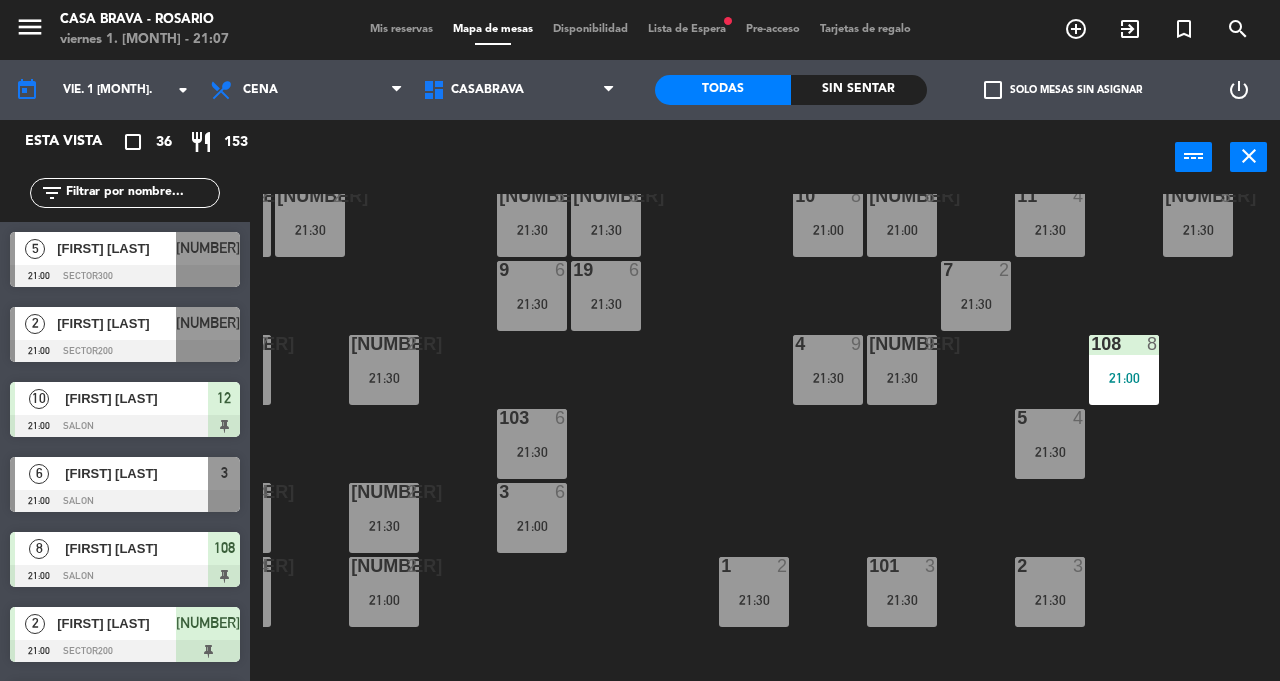 click on "21:30" at bounding box center (902, 378) 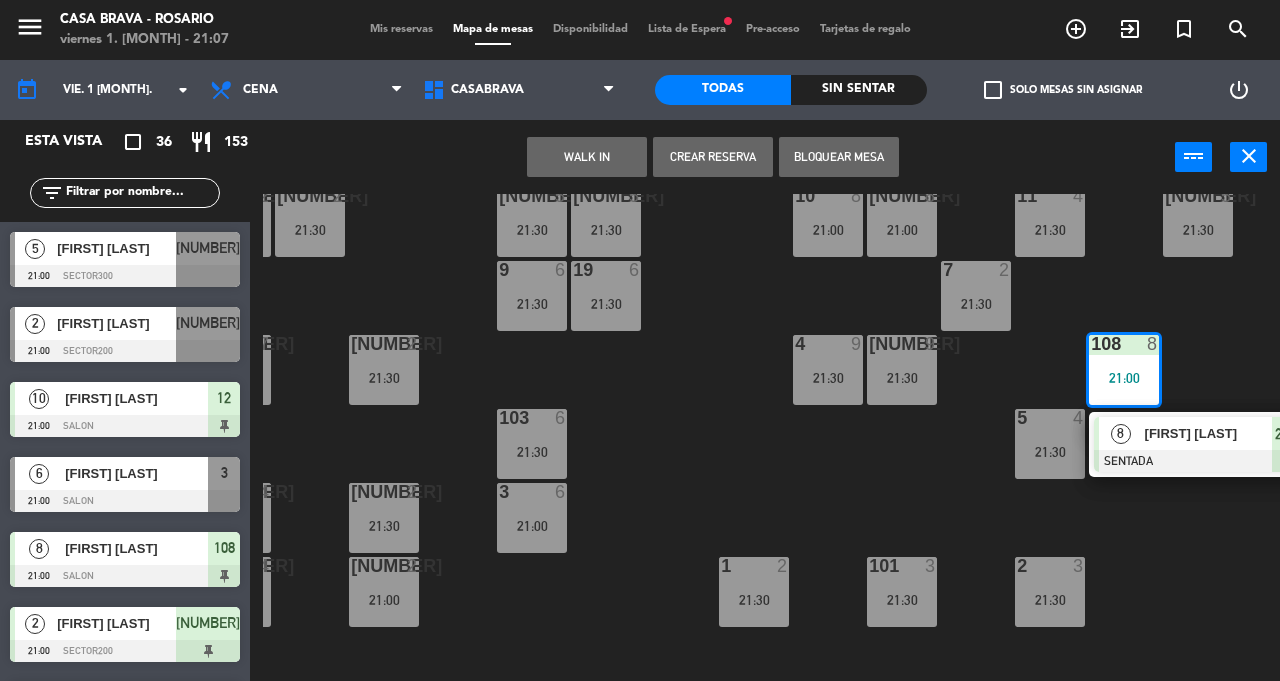 click on "[NUMBER]  5   21:00  [NUMBER]  2   21:00  [NUMBER]  5   21:00  12  10   21:00  121  10   21:00  304  4   21:30  206  2   21:30  216  2   21:30  109  5   21:30  10  8   21:00  1011  8   21:00  11  4   21:30  119  5   21:30  301  5   21:30  305  5   21:00  9  6   21:30  7  2   21:30  19  6   21:30  204  7   21:00  205  2   21:30  4  9   21:30  401  9   21:30  108  8   21:00   8   [FIRST] [LAST]   SENTADA  21:00 [NUMBER]  2   21:15  103  6   21:30  5  4   21:30  211  4   21:30  203  2   21:30  3  6   21:00  30  2   21:30  201  4   21:30  202  2   21:00  1  2   21:30  101  3   21:30  2  3   21:30  506  2   21:30  502  2   21:30  505  2   21:30  501  4   21:30  504  2   21:30  997 lock  10  998 lock  12  999 lock  10" 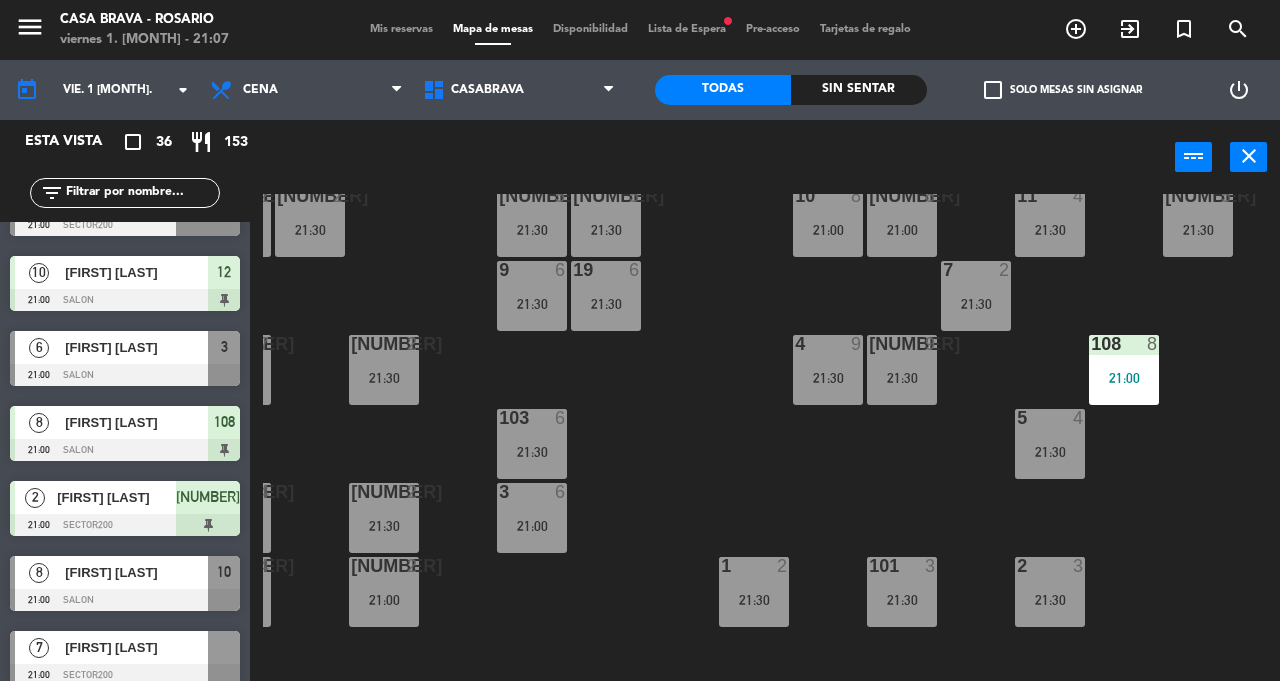 scroll, scrollTop: 112, scrollLeft: 0, axis: vertical 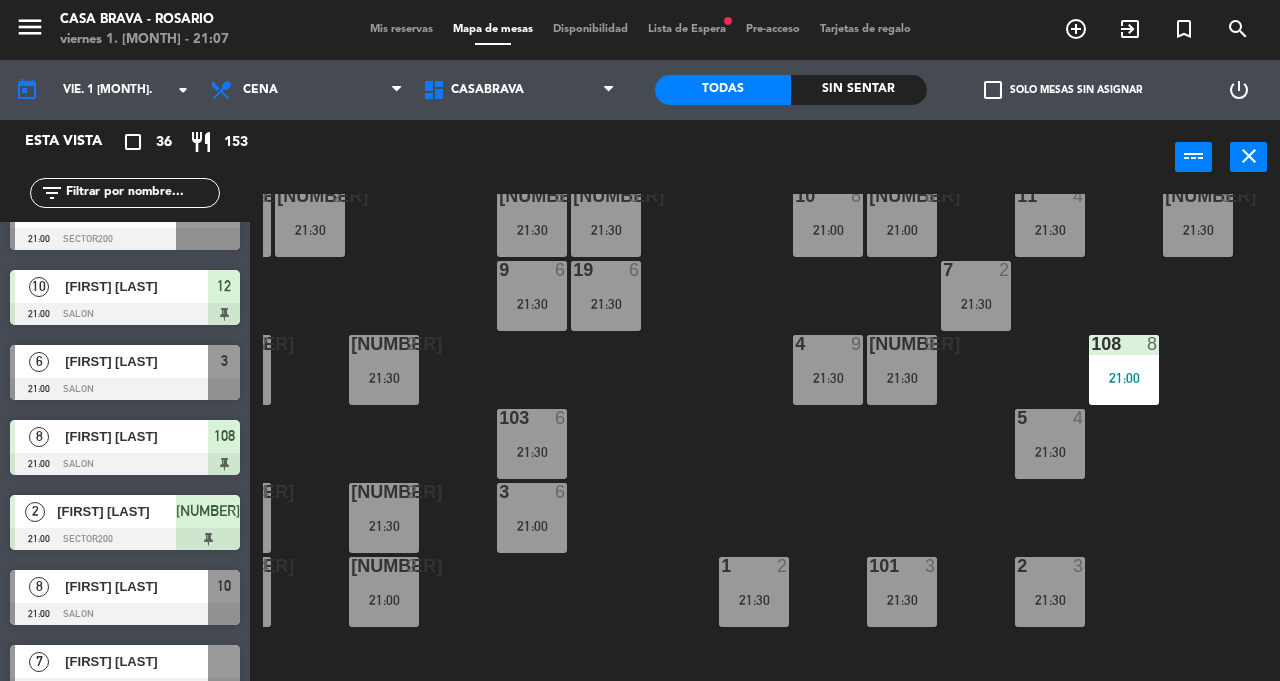click on "[FIRST] [LAST]" at bounding box center (136, 361) 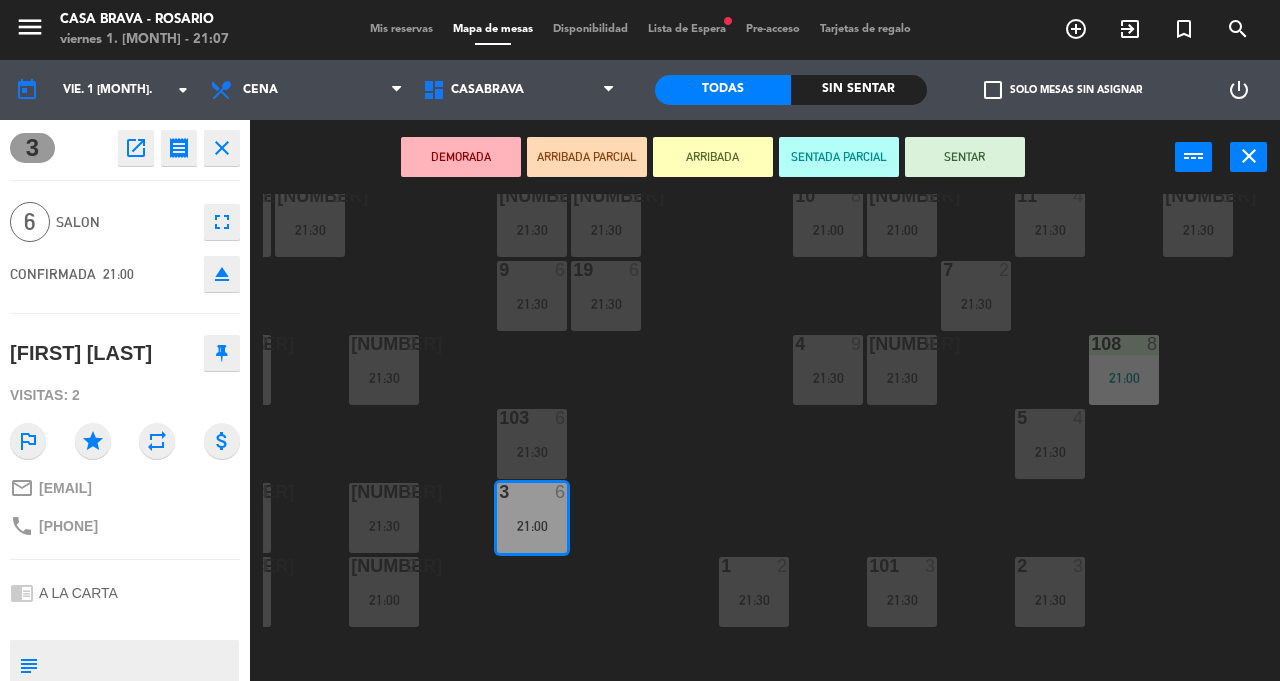 click on "SENTAR" at bounding box center (965, 157) 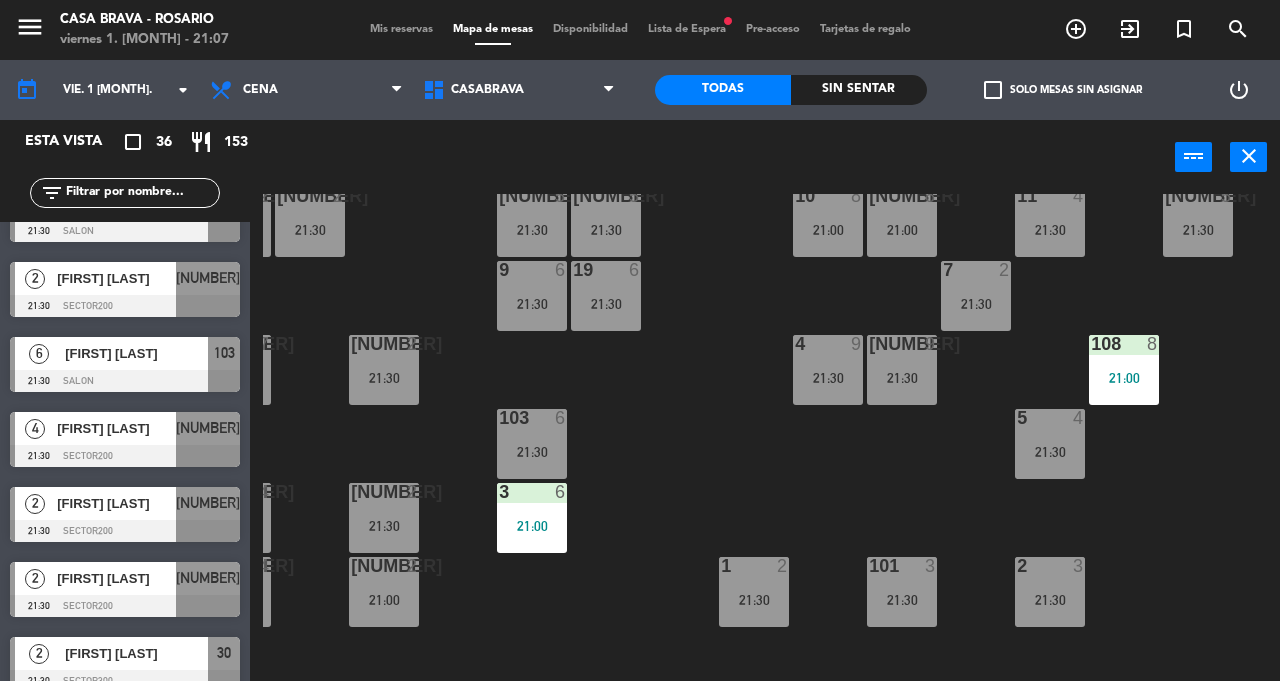 scroll, scrollTop: 1757, scrollLeft: 0, axis: vertical 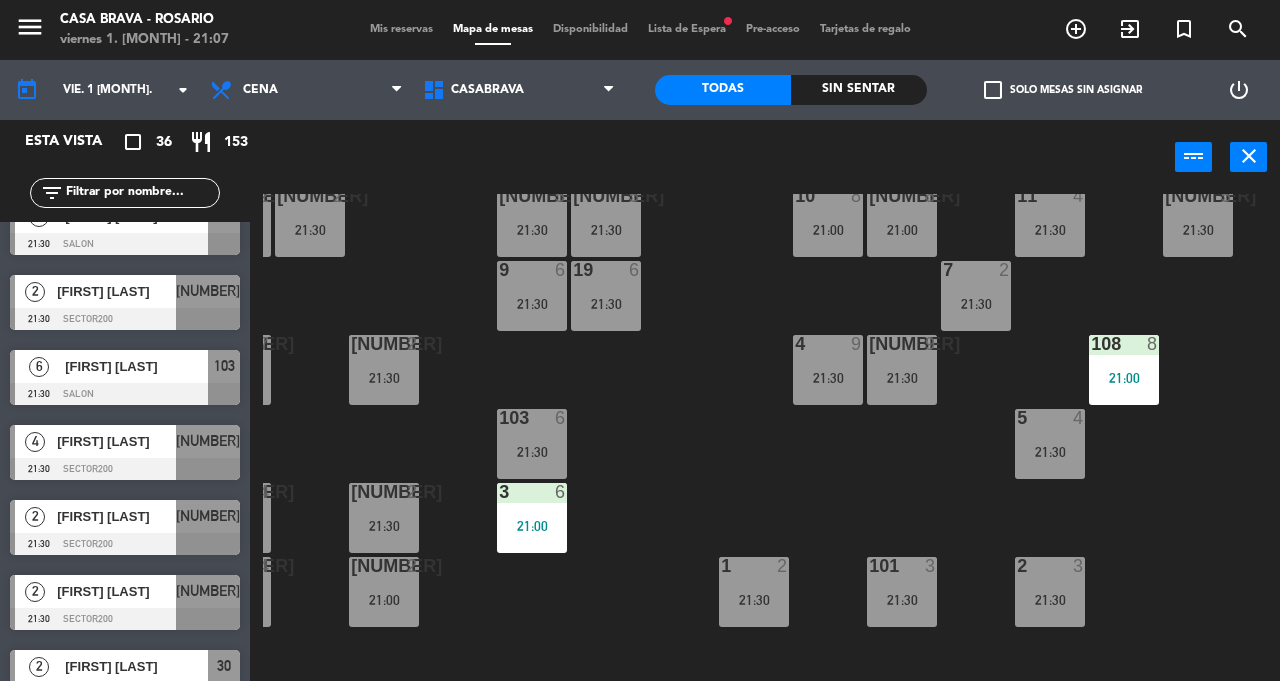 click at bounding box center [125, 394] 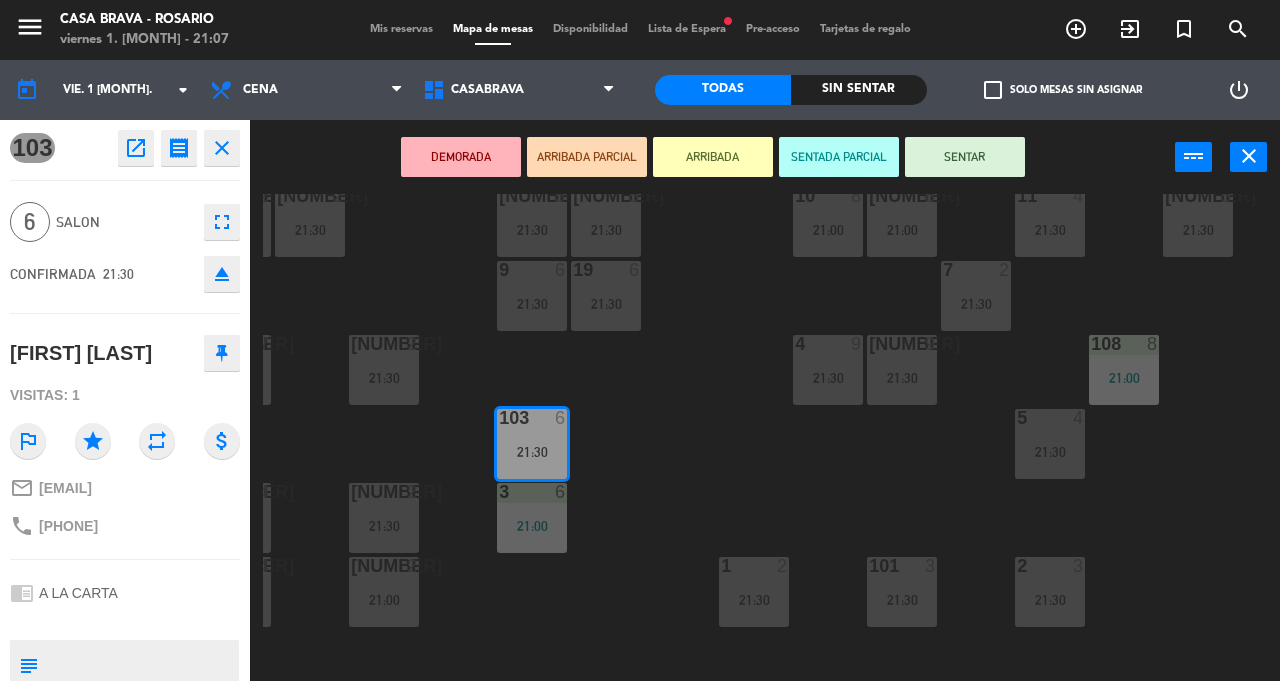 click on "[NUMBER]  5   21:00  [NUMBER]  2   21:00  [NUMBER]  5   21:00  12  10   21:00  121  10   21:00  304  4   21:30  206  2   21:30  216  2   21:30  109  5   21:30  10  8   21:00  1011  8   21:00  11  4   21:30  119  5   21:30  301  5   21:30  305  5   21:00  9  6   21:30  7  2   21:30  19  6   21:30  204  7   21:00  205  2   21:30  4  9   21:30  401  9   21:30  108  8   21:00  29  2   21:15  103  6   21:30  5  4   21:30  211  4   21:30  203  2   21:30  3  6   21:00  30  2   21:30  201  4   21:30  202  2   21:00  1  2   21:30  101  3   21:30  2  3   21:30  506  2   21:30  502  2   21:30  505  2   21:30  501  4   21:30  504  2   21:30  997 lock  10  998 lock  12  999 lock  10" 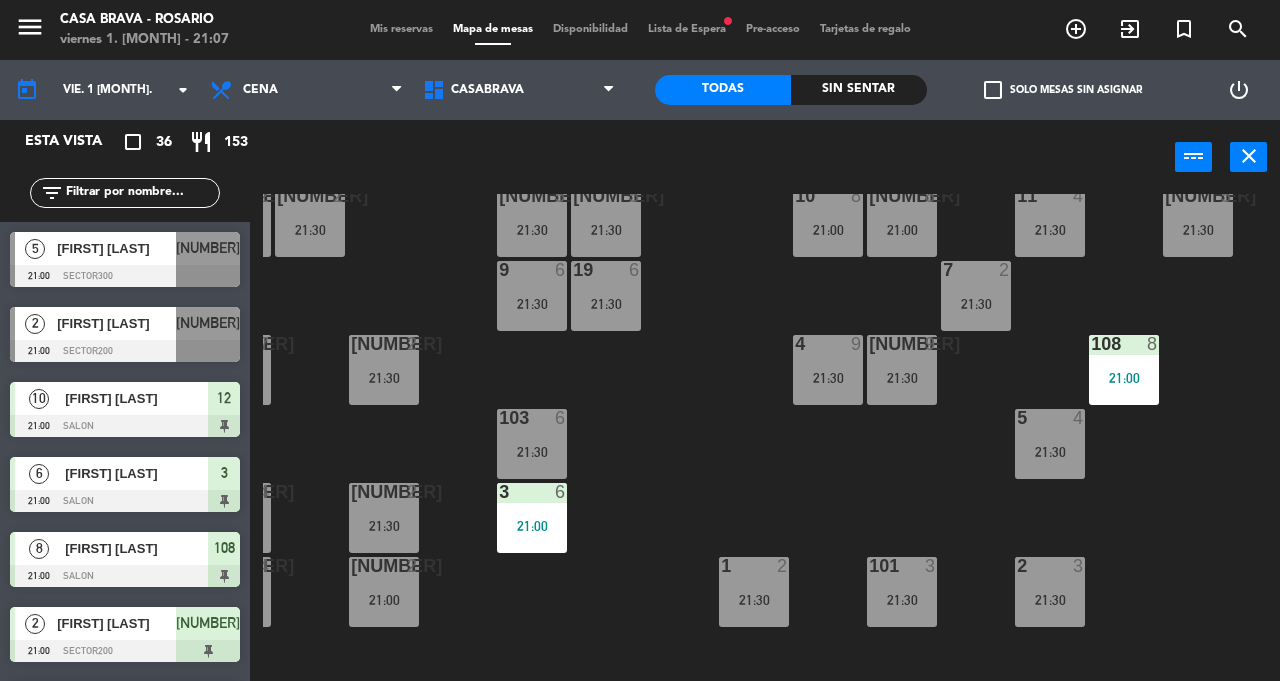 scroll, scrollTop: 0, scrollLeft: 0, axis: both 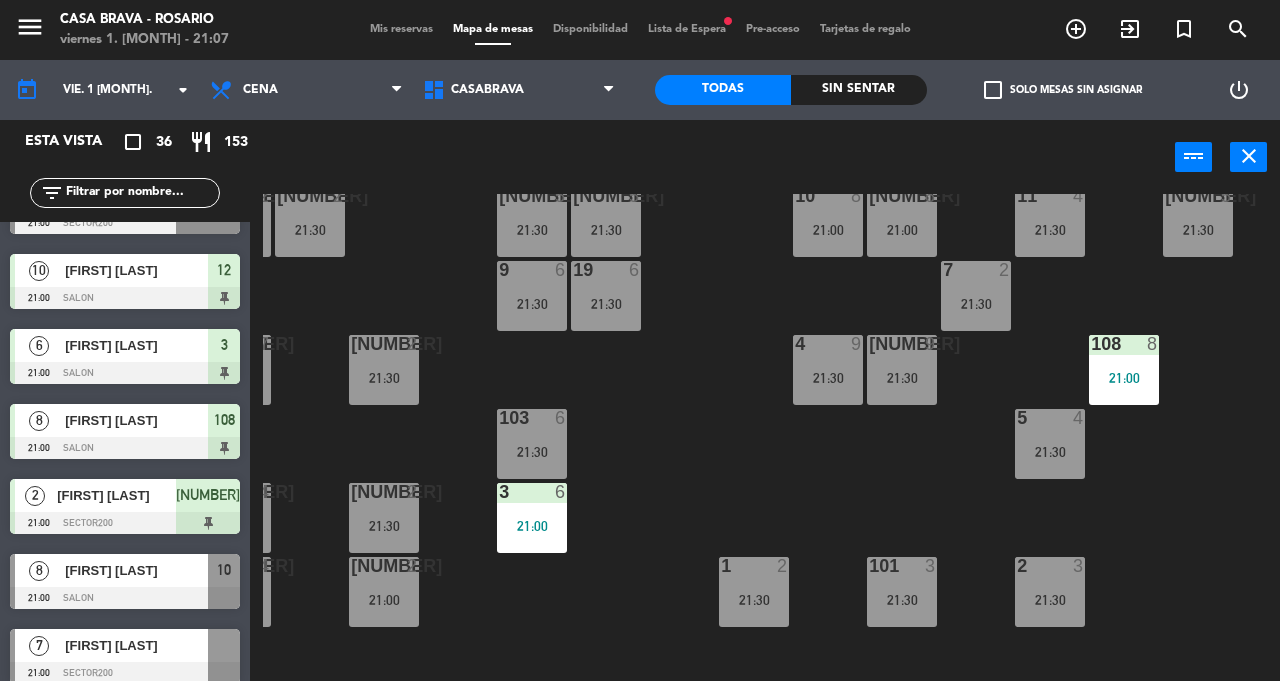 click on "21:30" at bounding box center [532, 452] 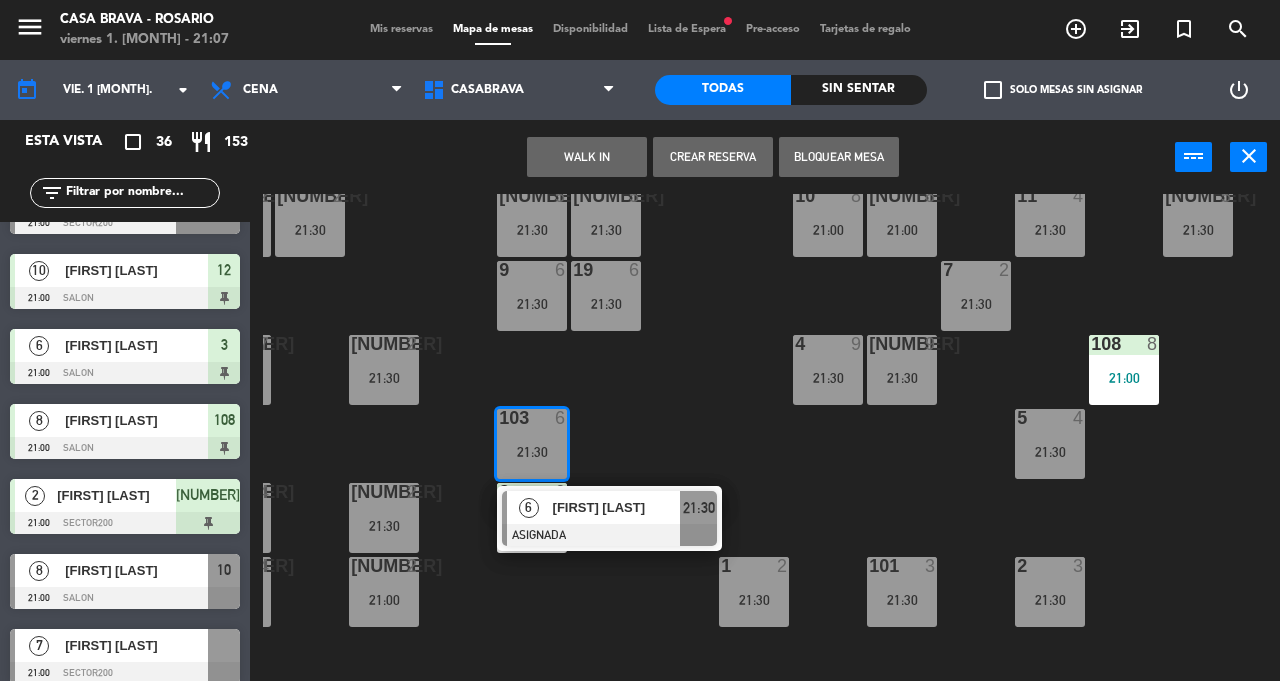 click on "[NUMBER]  5   21:00  [NUMBER]  2   21:00  [NUMBER]  5   21:00  12  10   21:00  121  10   21:00  304  4   21:30  206  2   21:30  216  2   21:30  109  5   21:30  10  8   21:00  1011  8   21:00  11  4   21:30  119  5   21:30  301  5   21:30  305  5   21:00  9  6   21:30  7  2   21:30  19  6   21:30  204  7   21:00  205  2   21:30  4  9   21:30  401  9   21:30  108  8   21:00   6   [FIRST] [LAST]   ASIGNADA  21:30 [NUMBER]  4   21:30  [NUMBER]  4   21:30  203  2   21:30  3  6   21:00  30  2   21:30  201  4   21:30  202  2   21:00  1  2   21:30  101  3   21:30  2  3   21:30  506  2   21:30  502  2   21:30  505  2   21:30  501  4   21:30  504  2   21:30  997 lock  10  998 lock  12  999 lock  10" 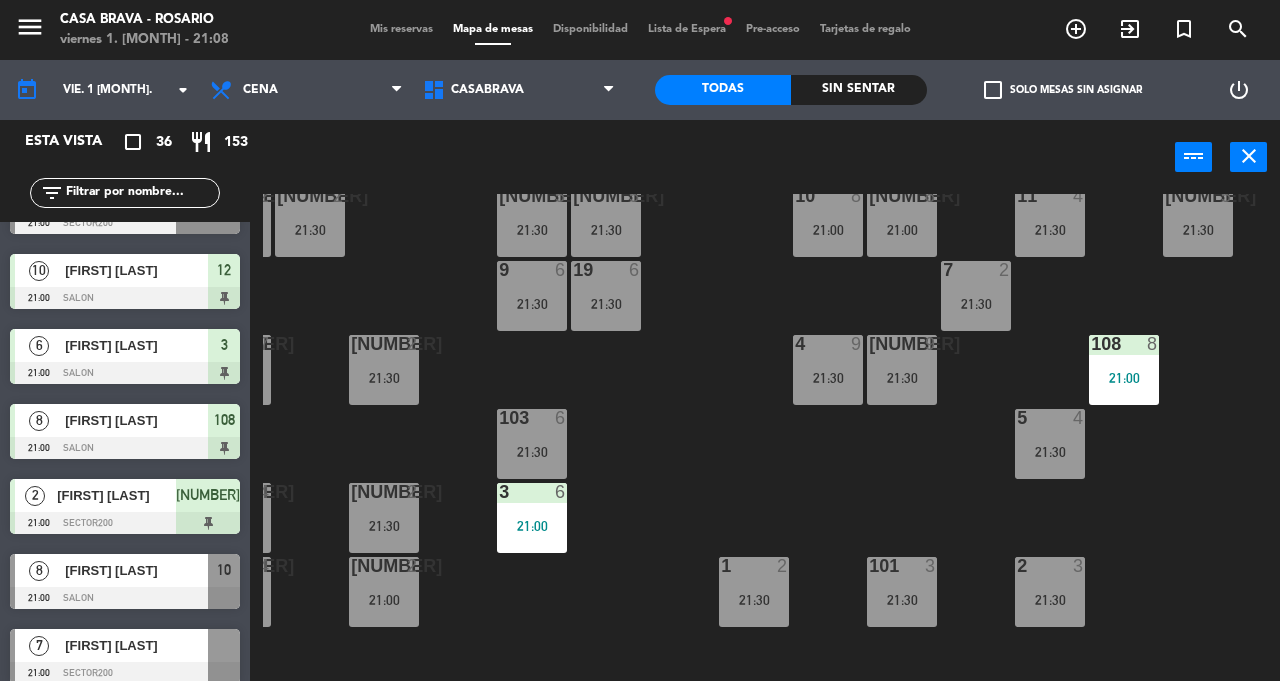 click on "[NUMBER]  6   21:30" at bounding box center [532, 444] 